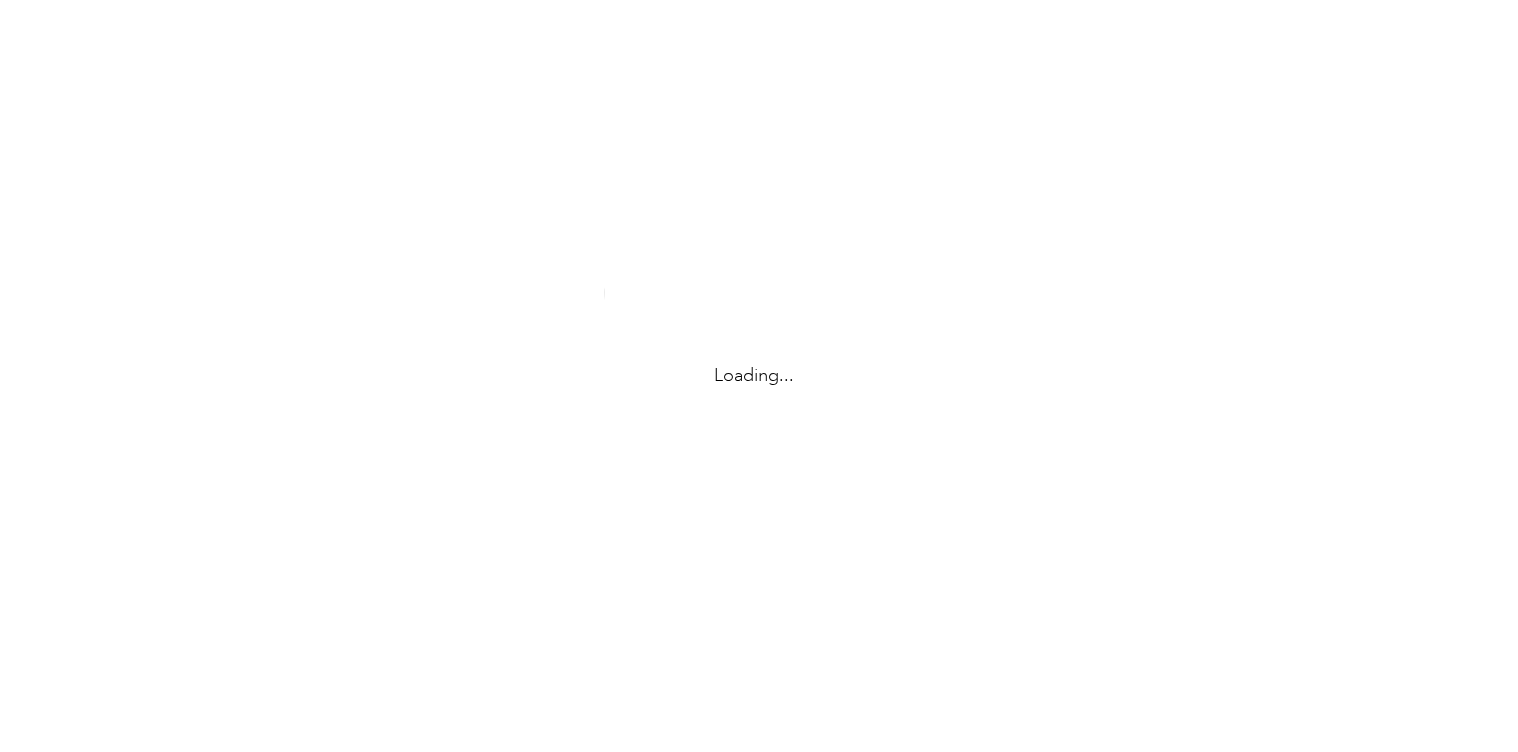 scroll, scrollTop: 0, scrollLeft: 0, axis: both 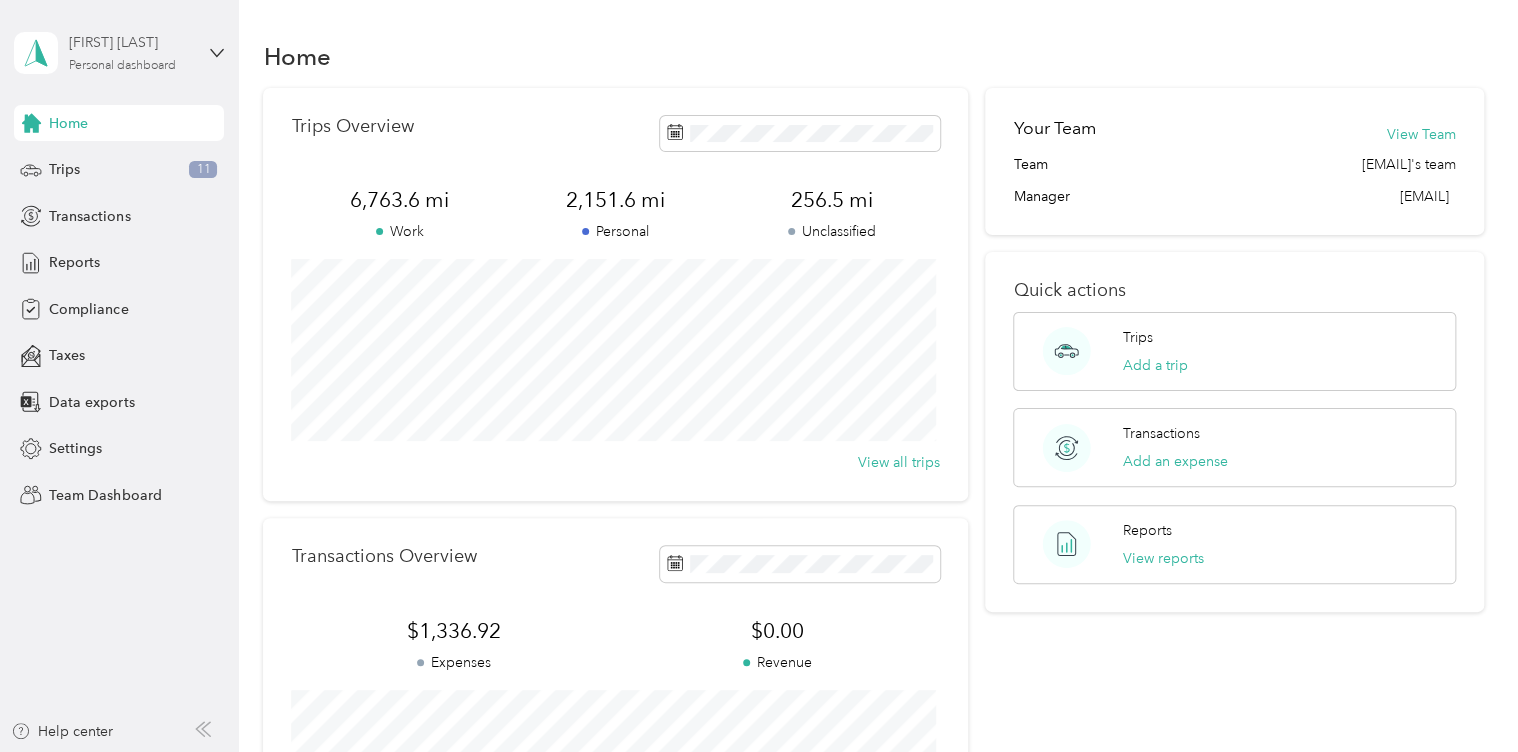 click on "Personal dashboard" at bounding box center [122, 66] 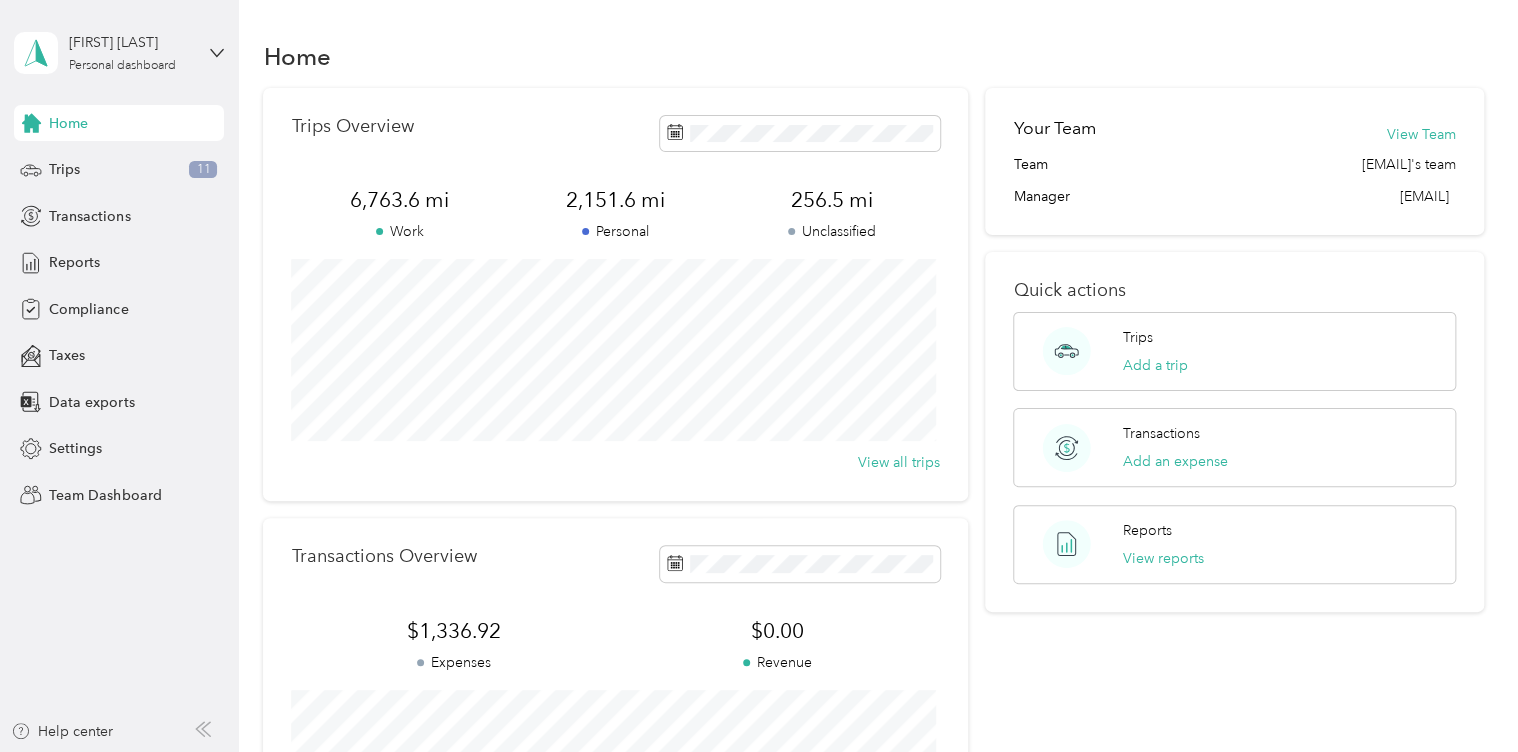 click on "Team dashboard" at bounding box center (167, 164) 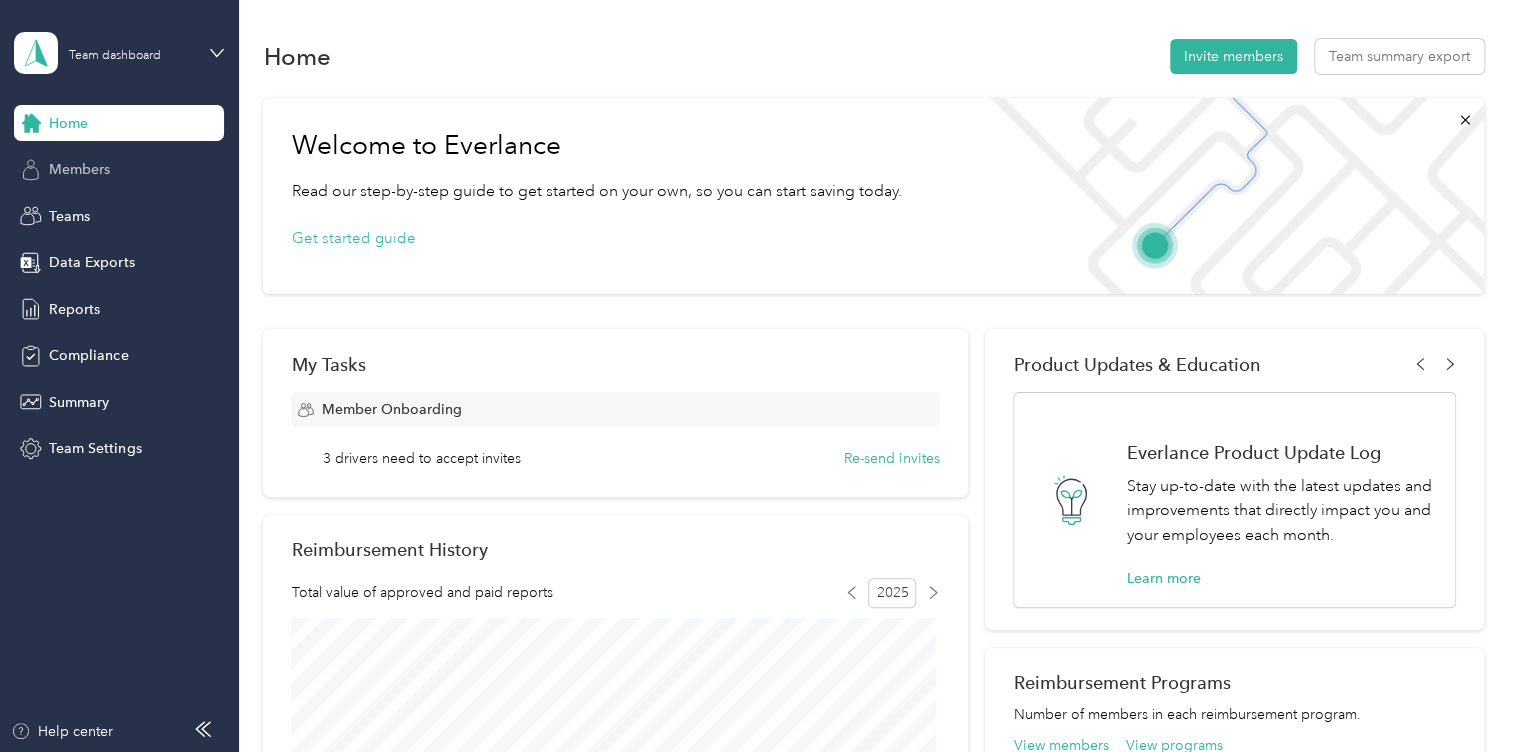 click on "Members" at bounding box center (119, 170) 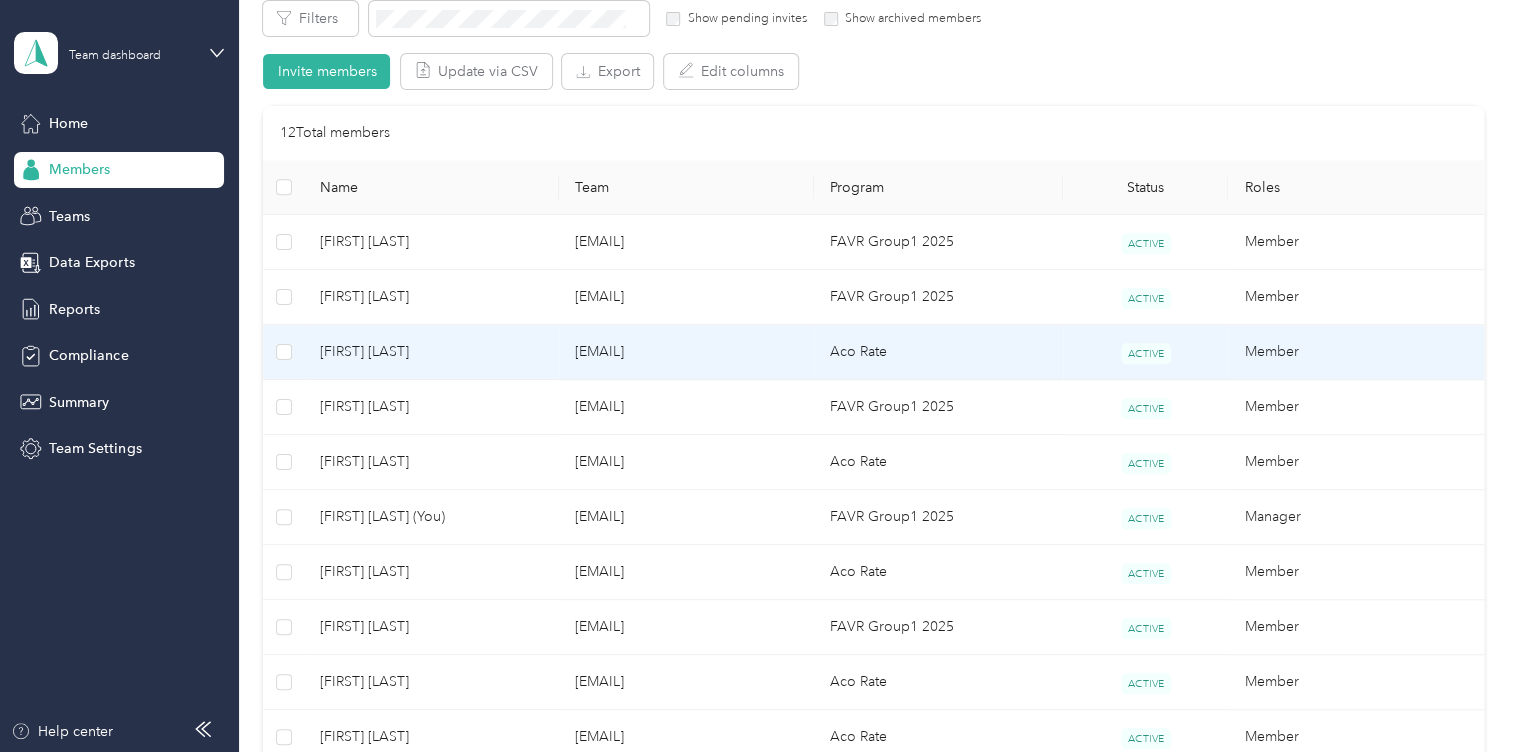 scroll, scrollTop: 400, scrollLeft: 0, axis: vertical 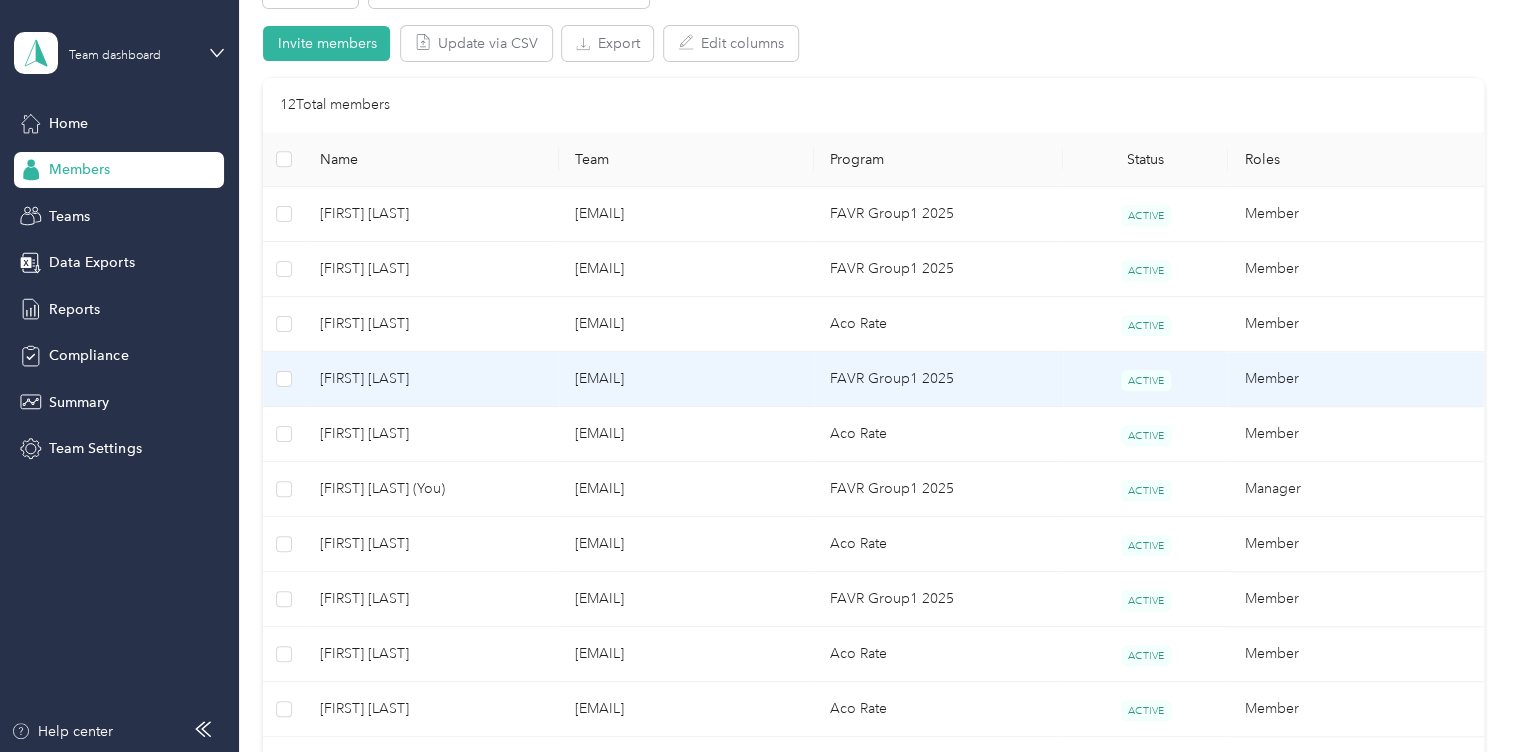 click on "FAVR Group1 2025" at bounding box center [938, 379] 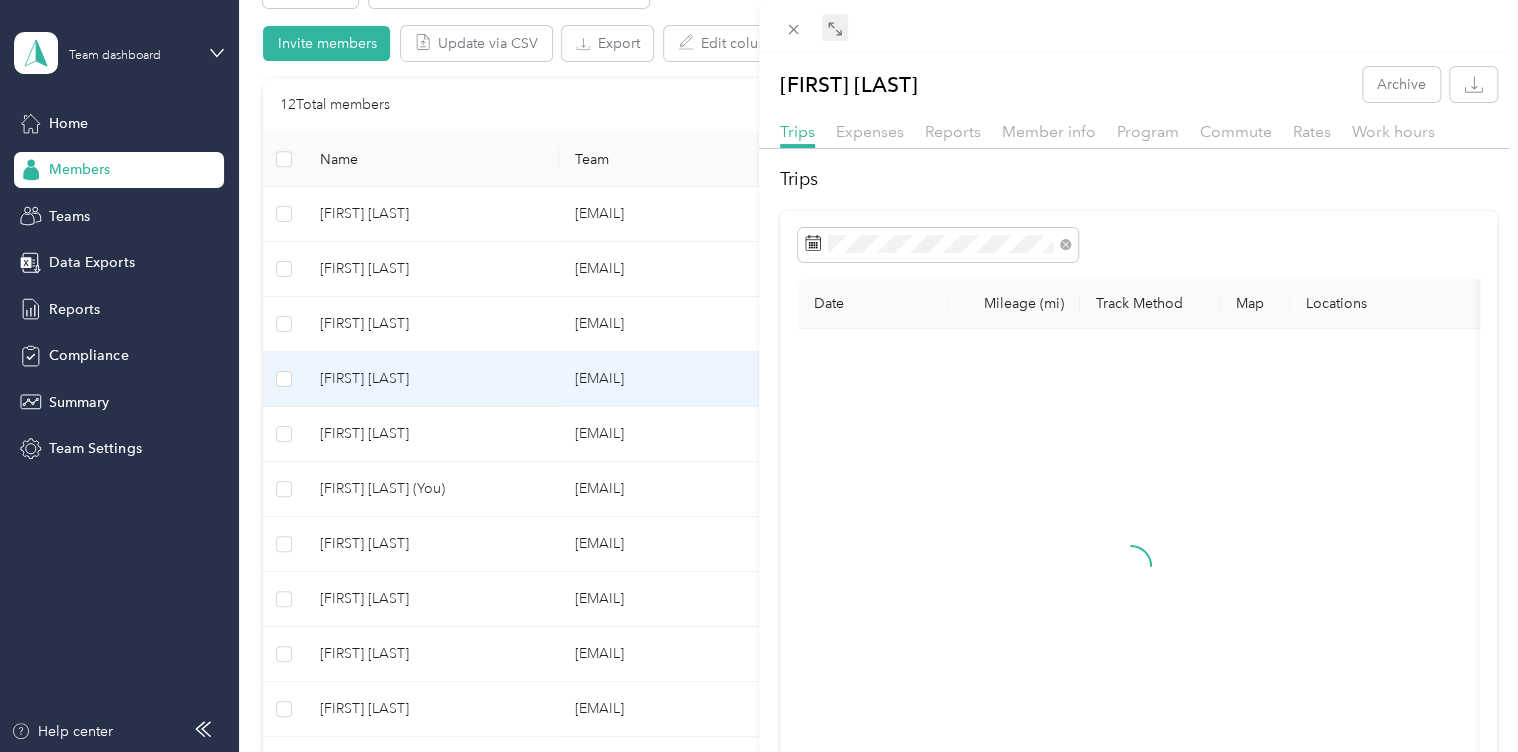 click 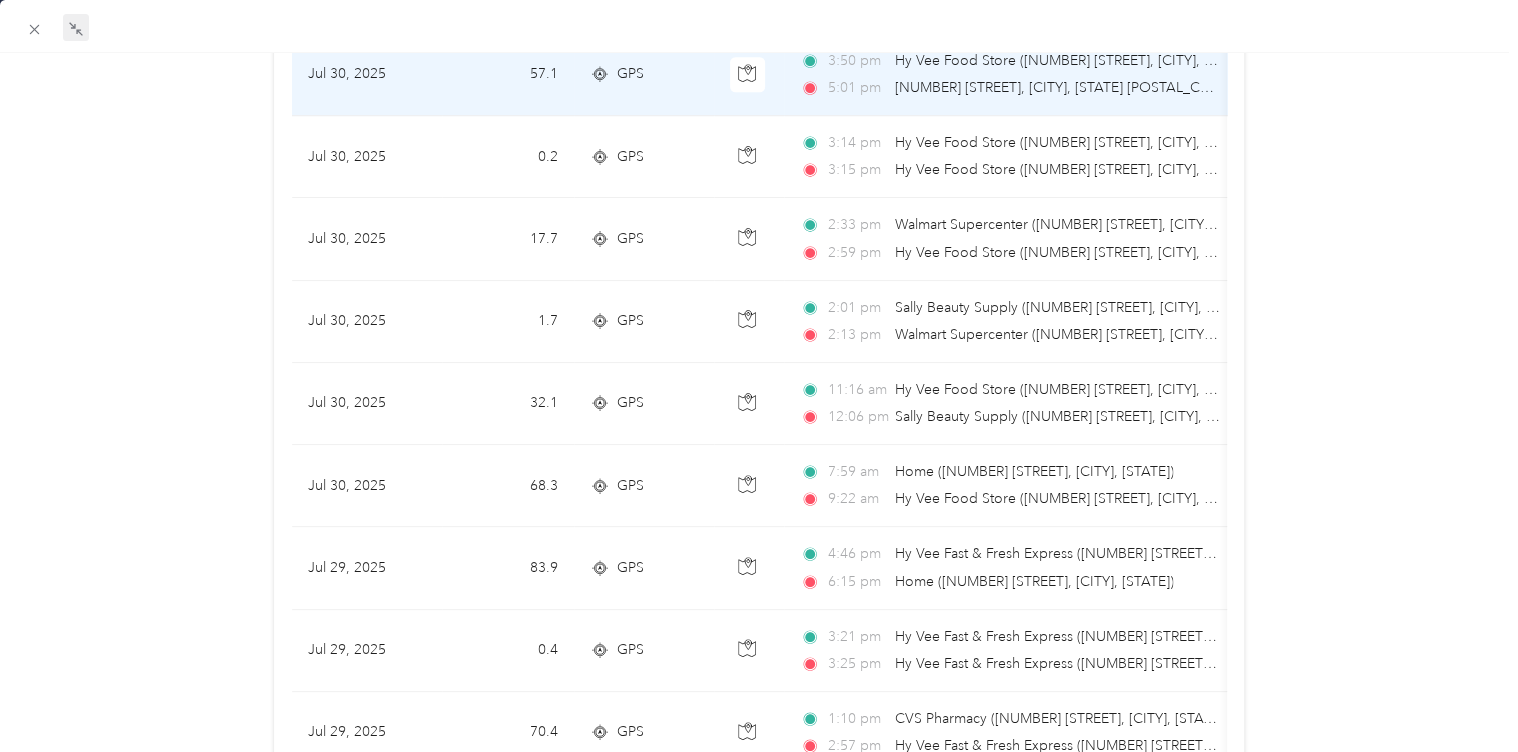 scroll, scrollTop: 900, scrollLeft: 0, axis: vertical 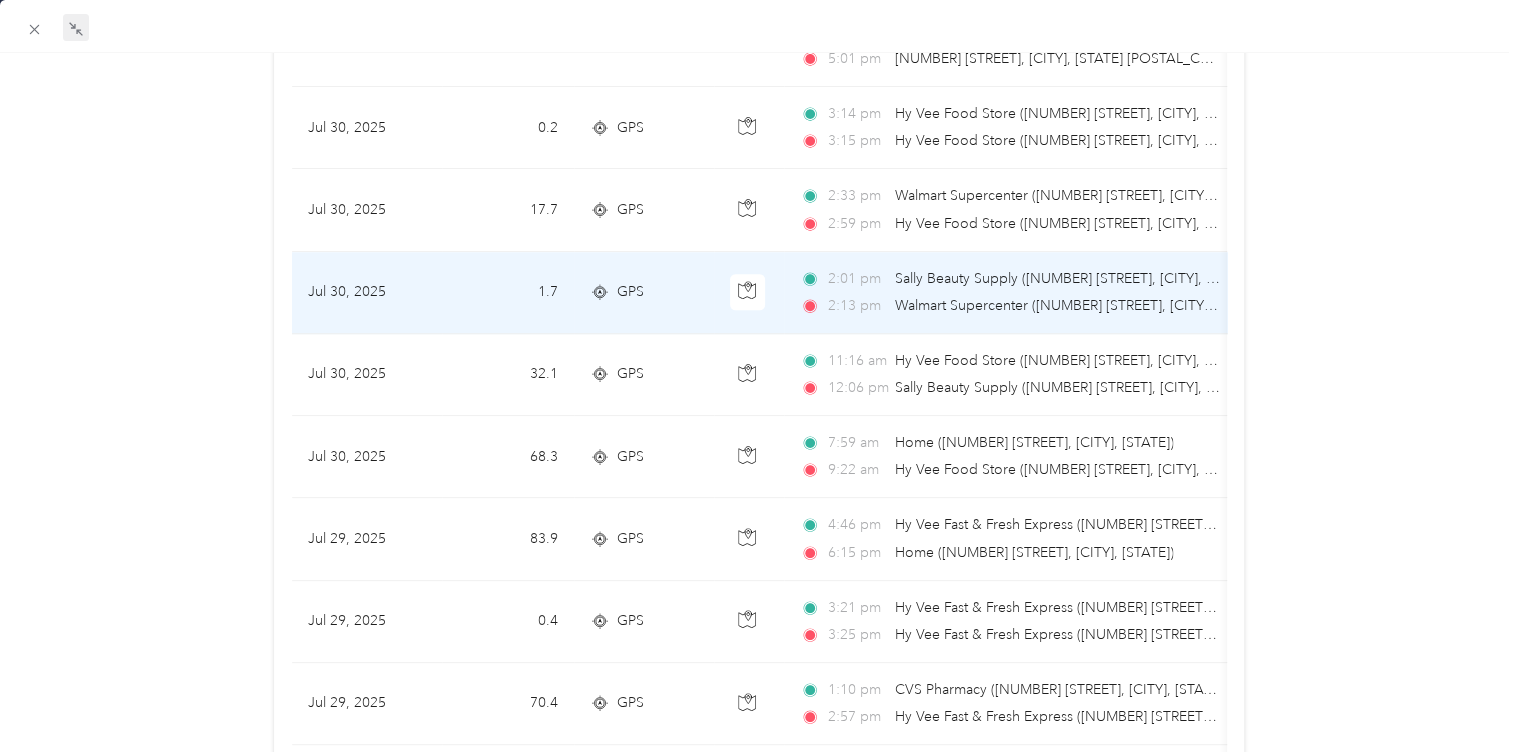 click on "Sally Beauty Supply ([NUMBER] [STREET], [CITY], [STATE])" at bounding box center [1075, 278] 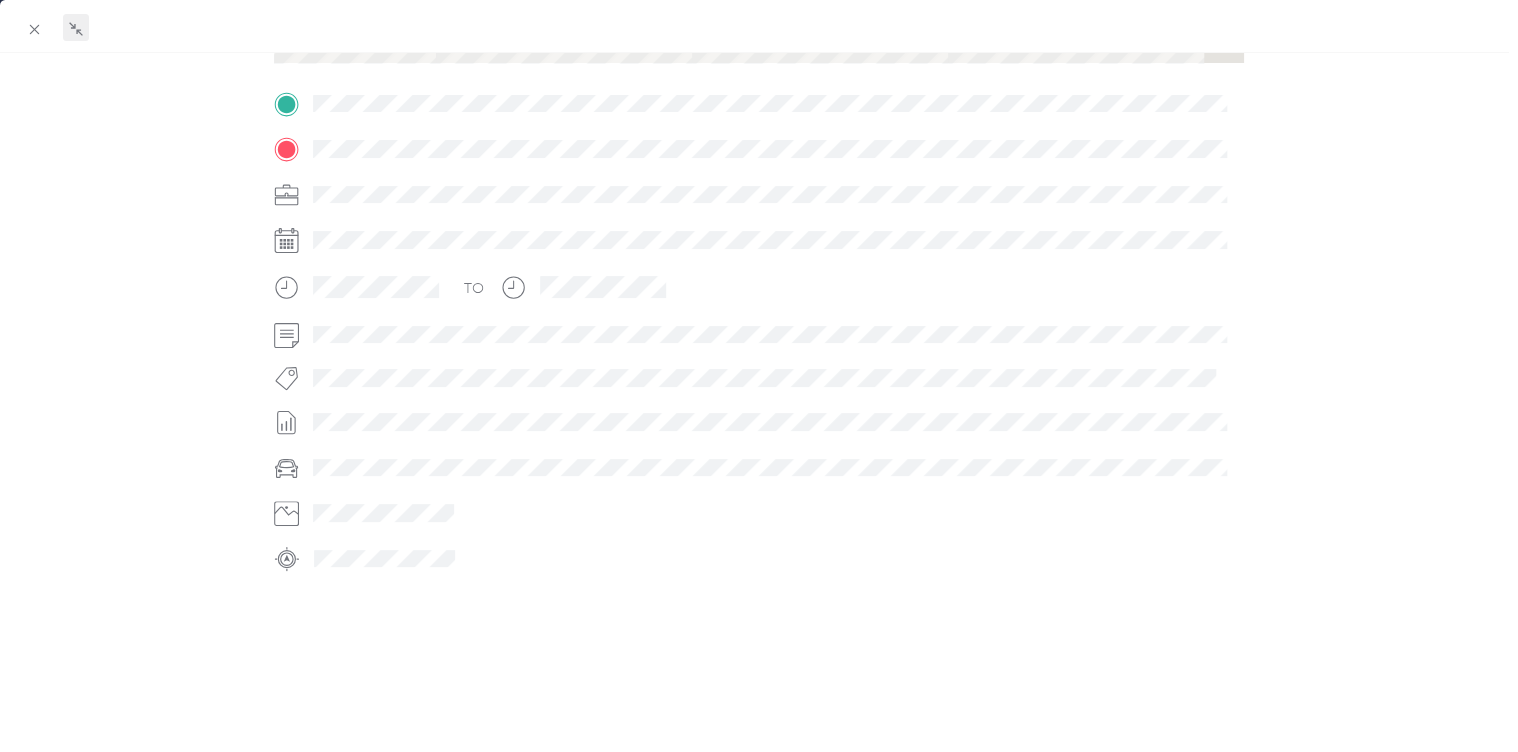 scroll, scrollTop: 136, scrollLeft: 0, axis: vertical 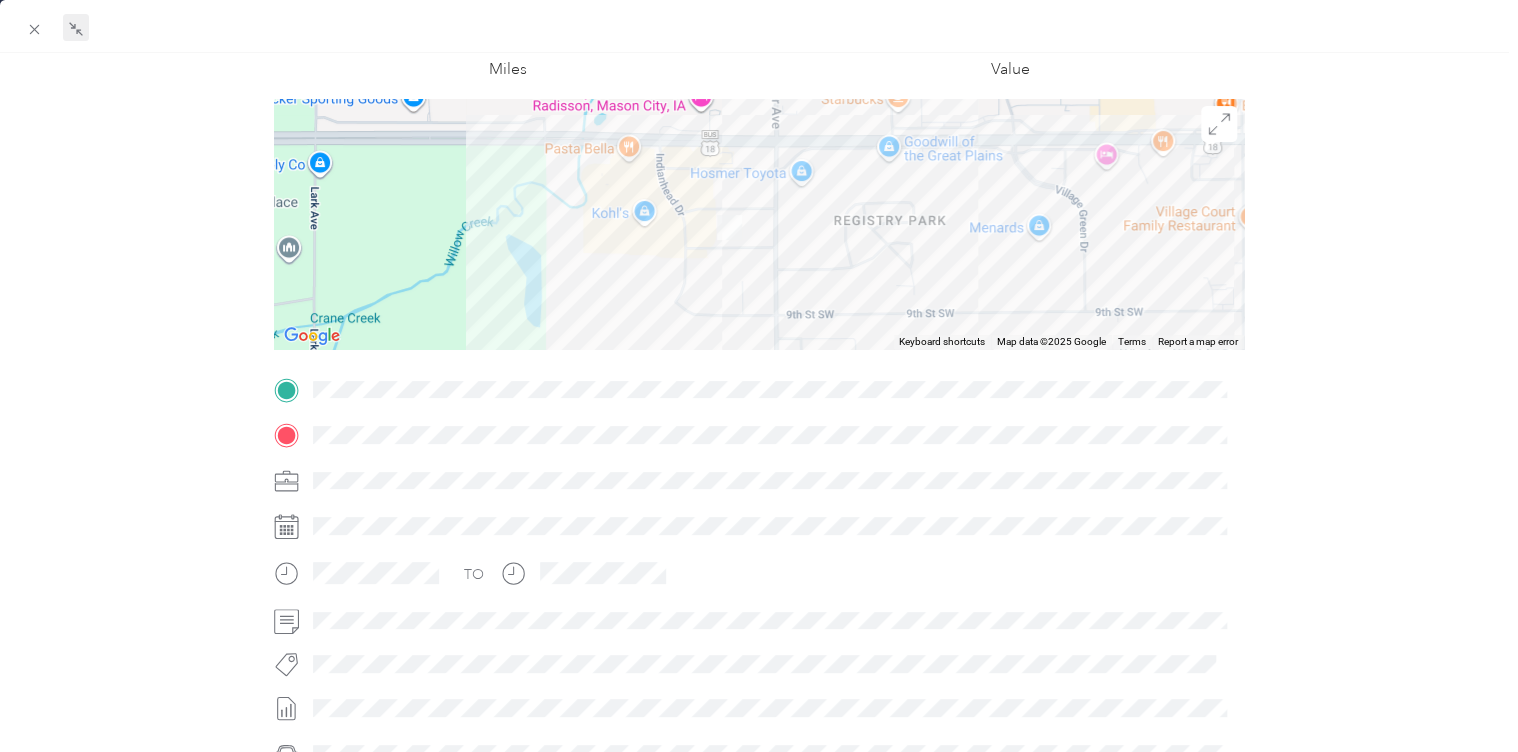 drag, startPoint x: 480, startPoint y: 275, endPoint x: 770, endPoint y: 219, distance: 295.35742 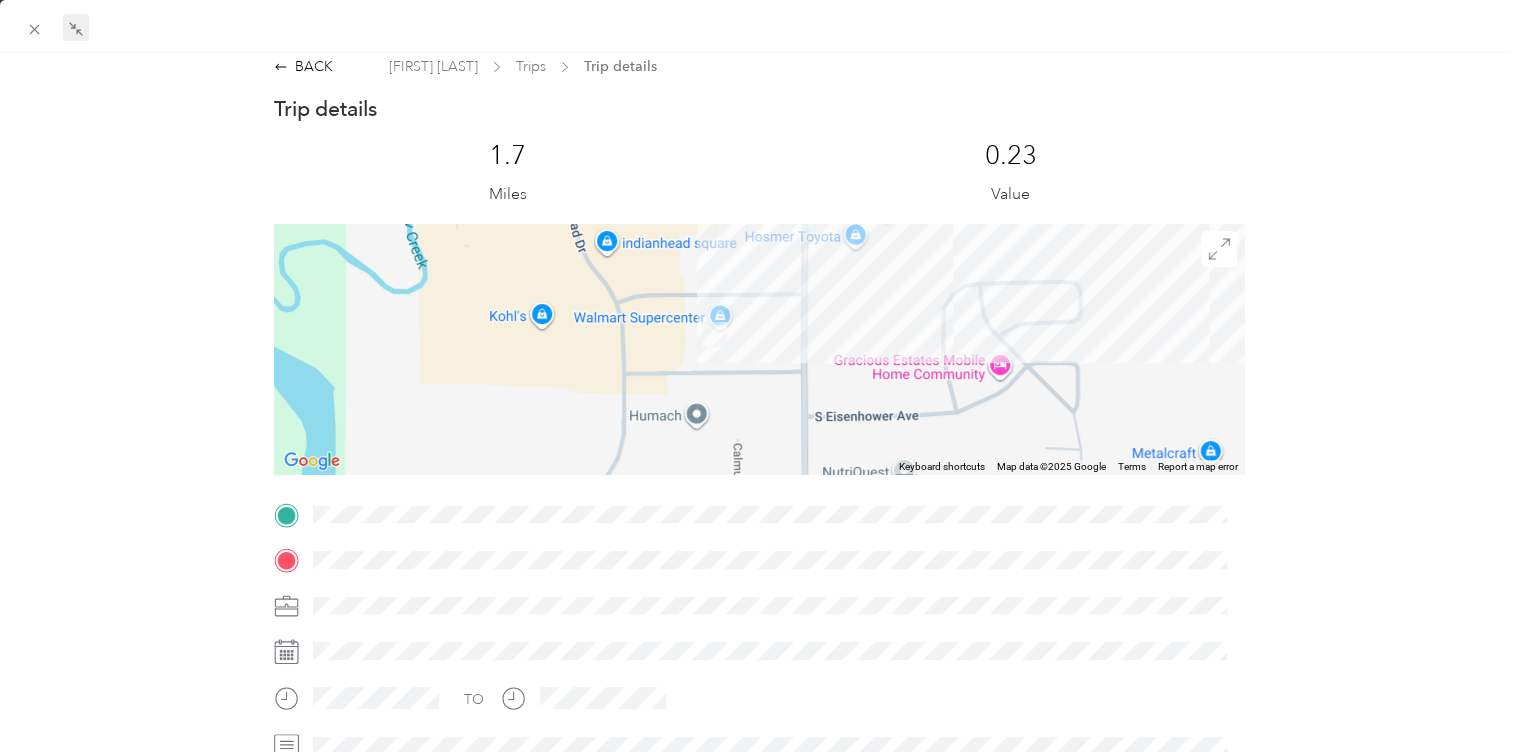 scroll, scrollTop: 0, scrollLeft: 0, axis: both 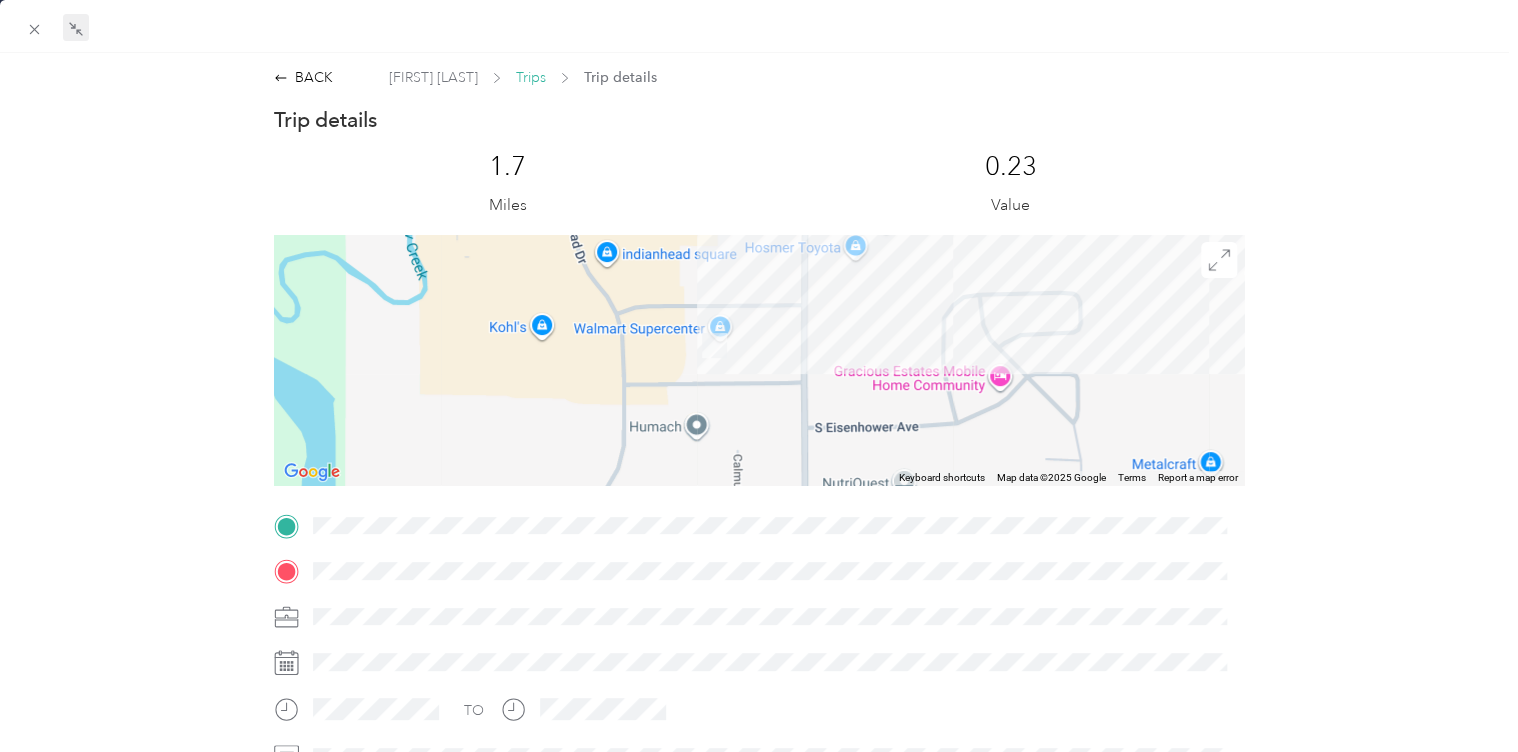 click on "Trips" at bounding box center [531, 77] 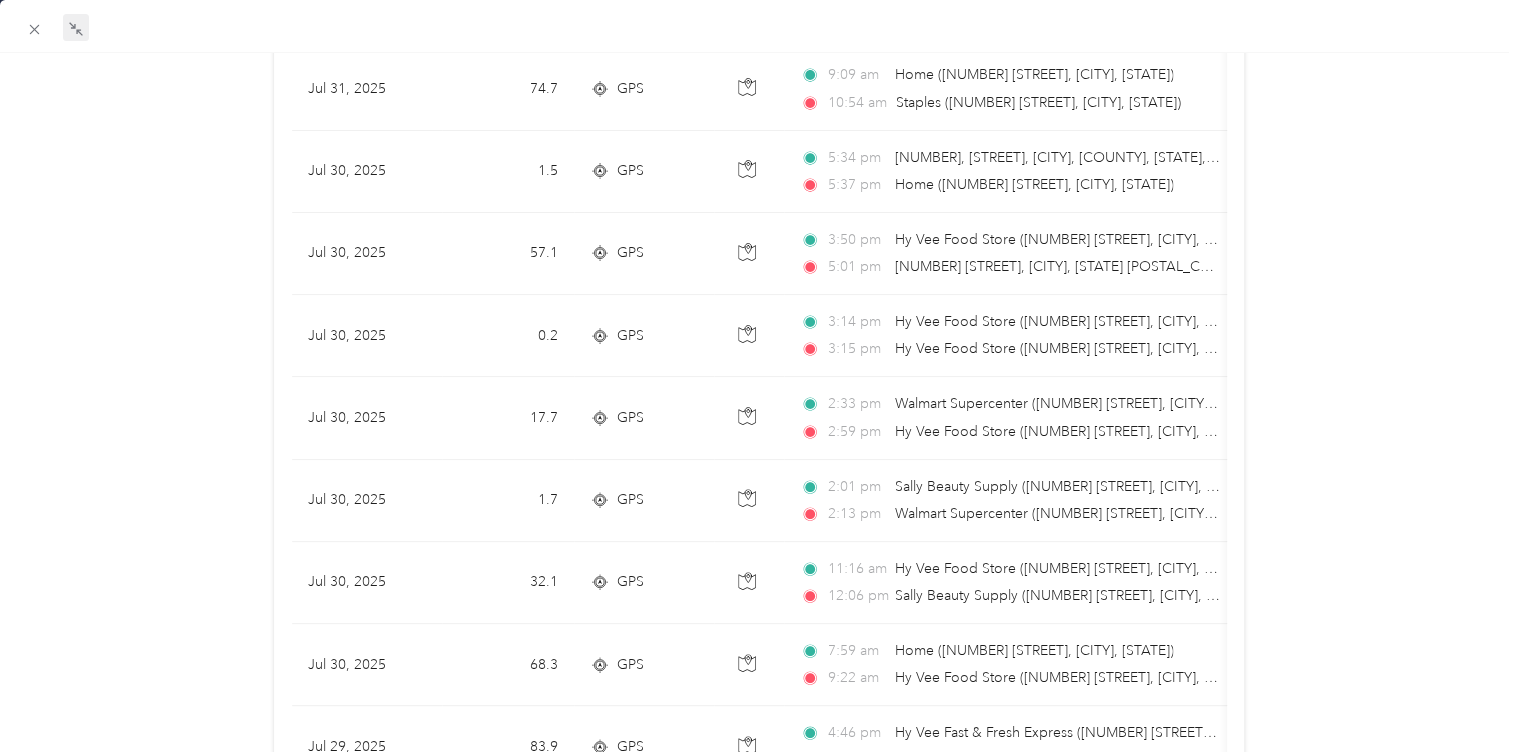 scroll, scrollTop: 700, scrollLeft: 0, axis: vertical 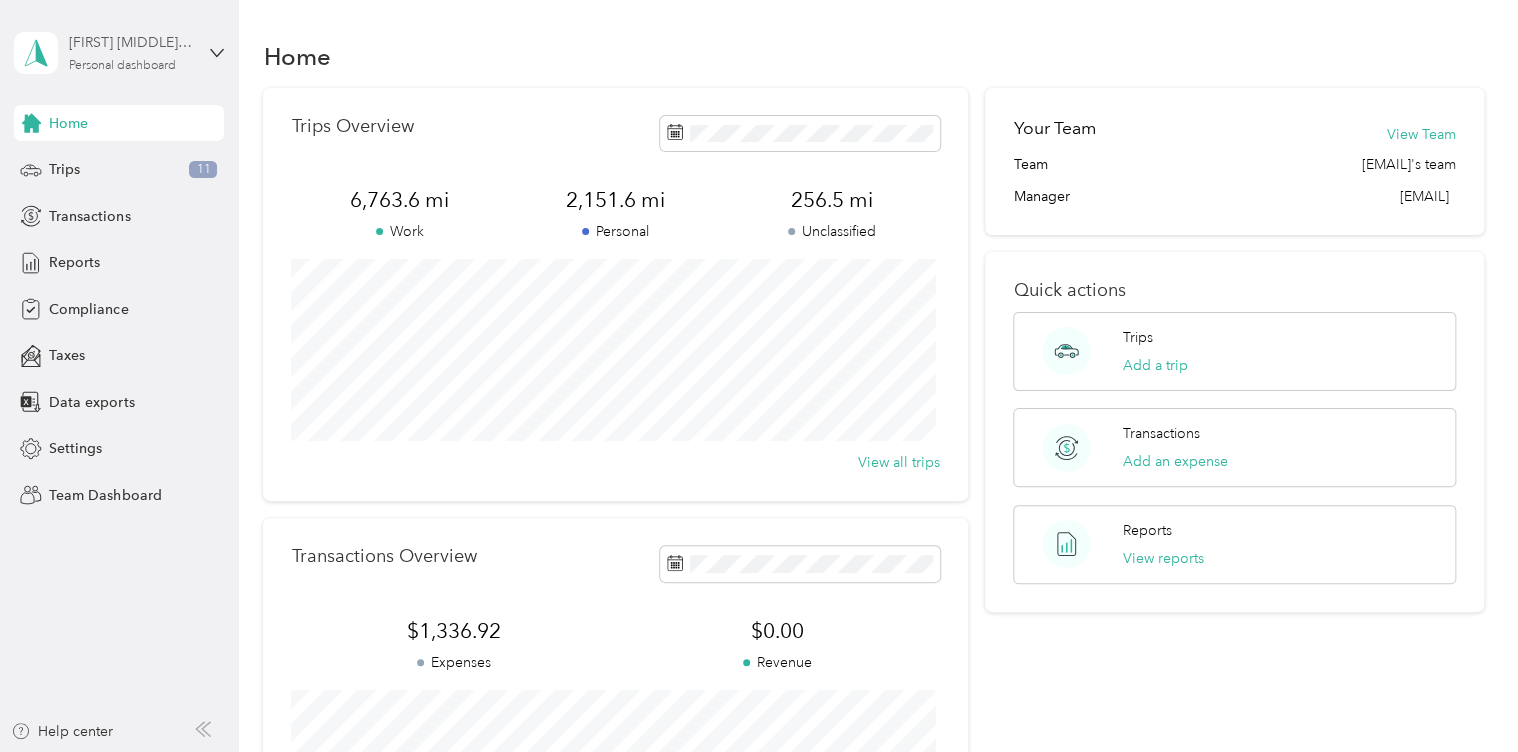 click on "[FIRST] [LAST] Personal dashboard" at bounding box center (131, 52) 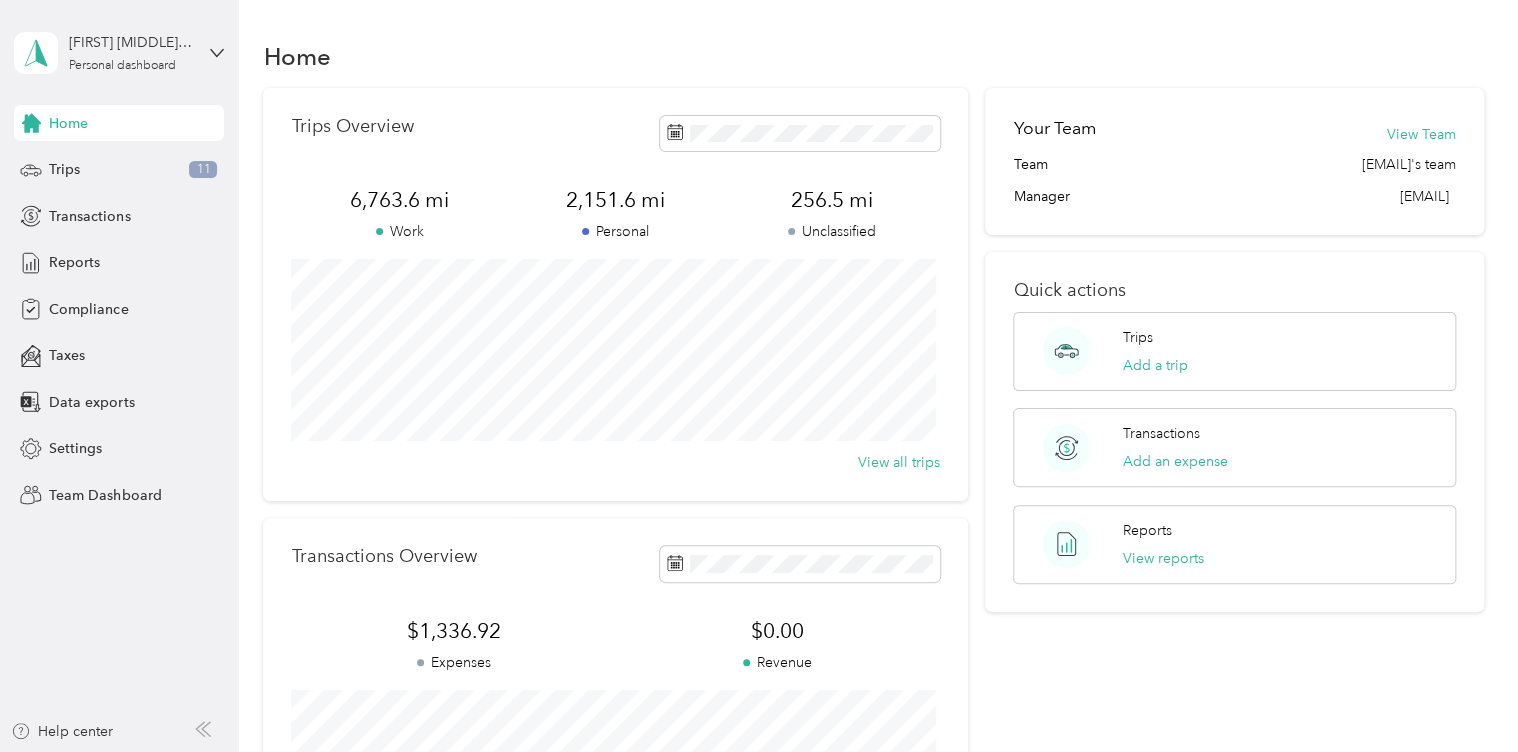 click on "Team dashboard" at bounding box center (167, 164) 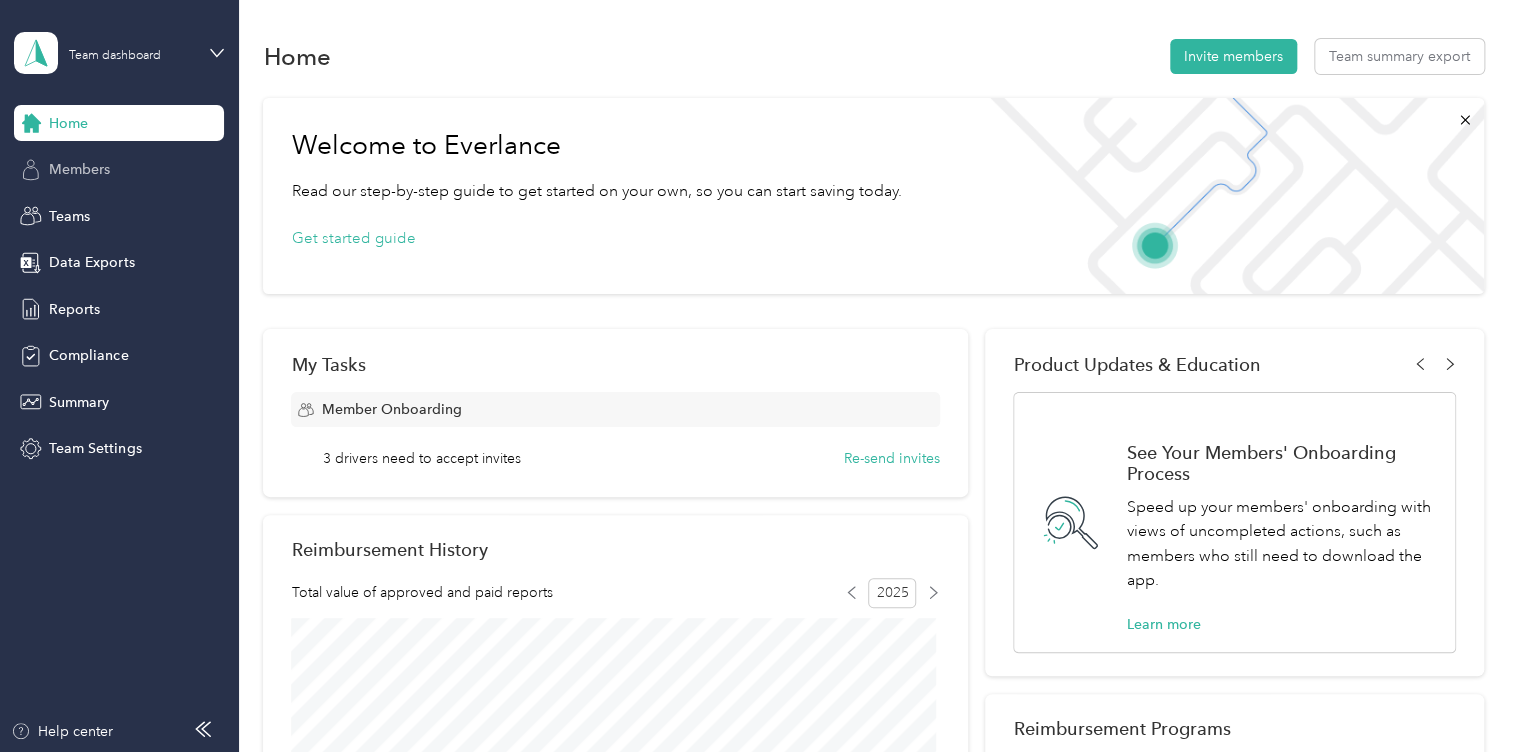 click on "Members" at bounding box center [79, 169] 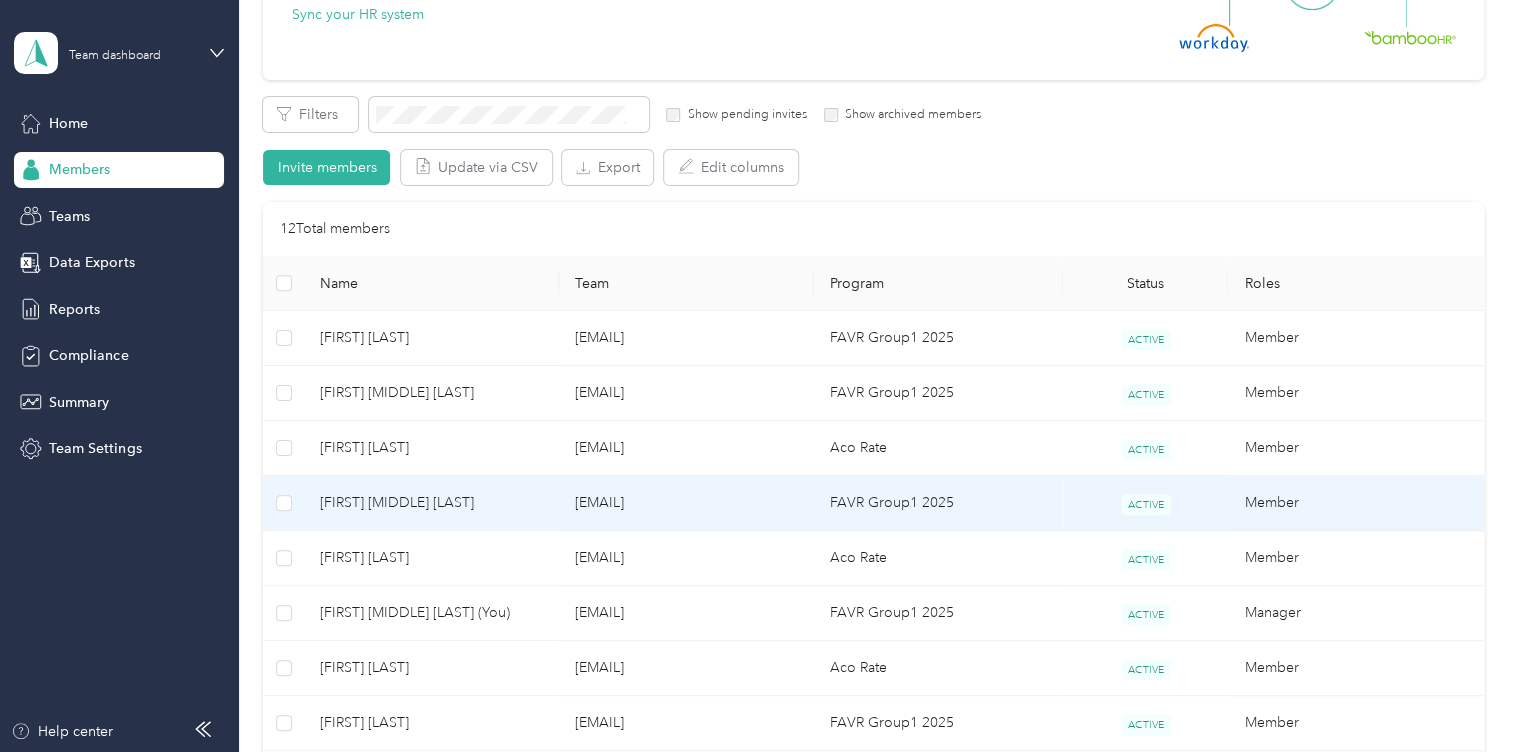 scroll, scrollTop: 300, scrollLeft: 0, axis: vertical 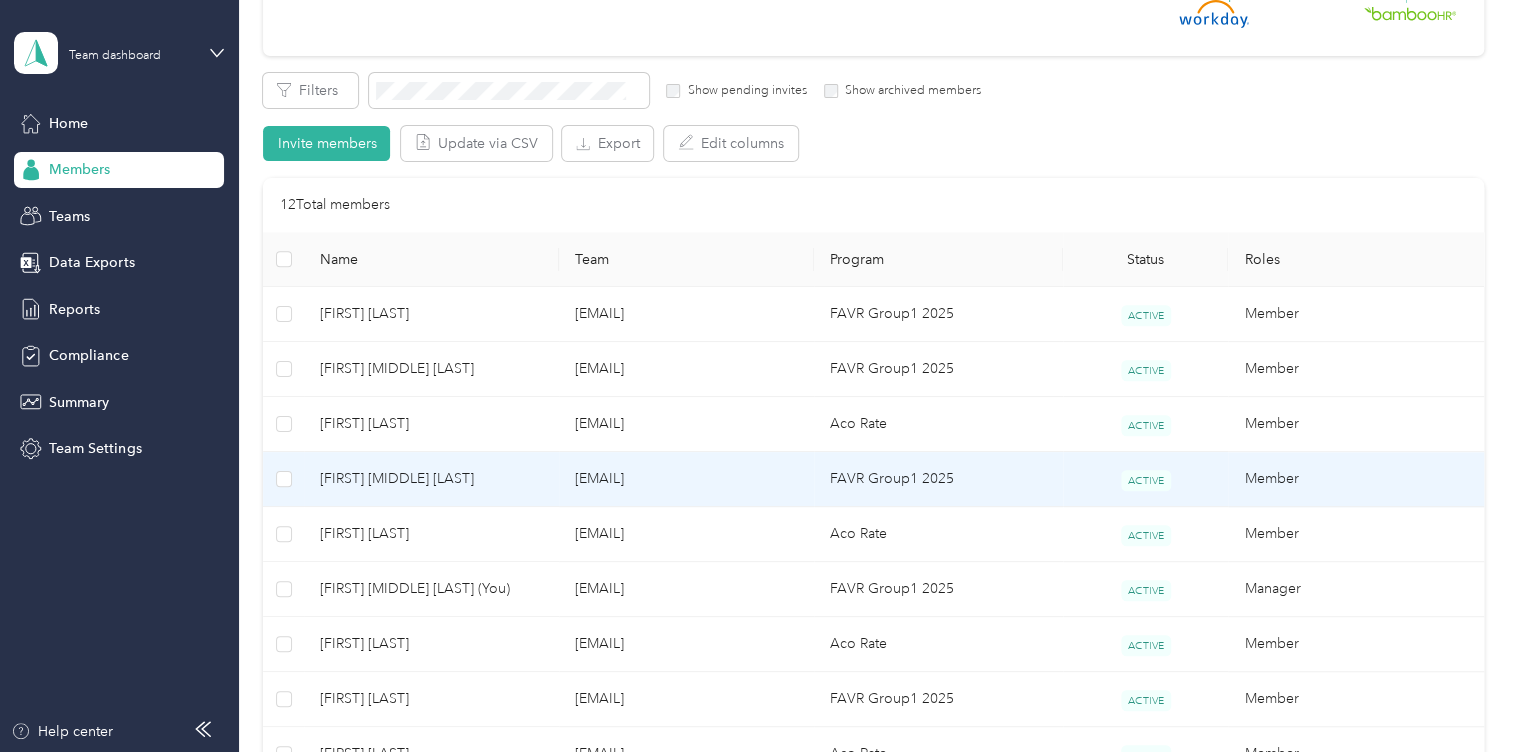 click on "FAVR Group1 2025" at bounding box center [938, 479] 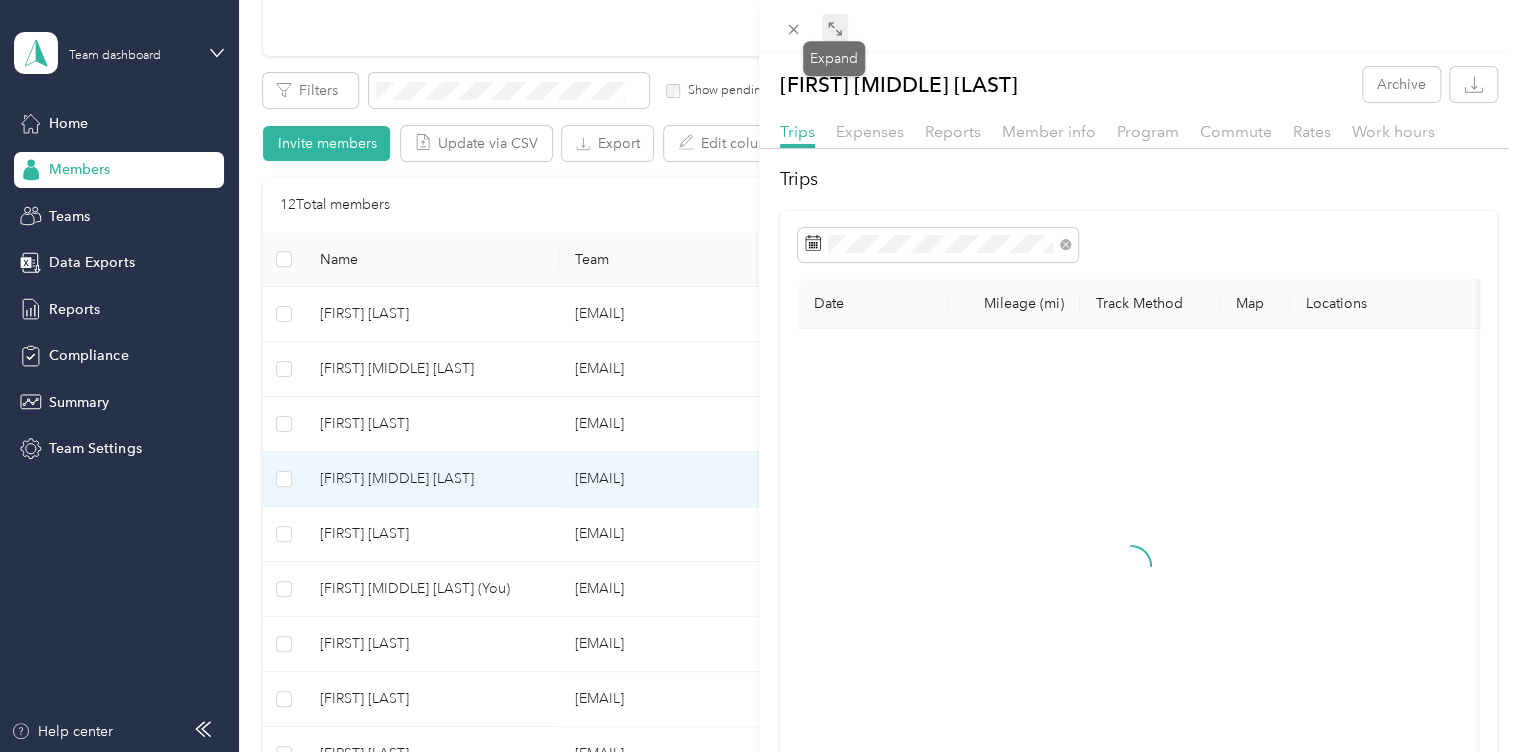 click at bounding box center [835, 28] 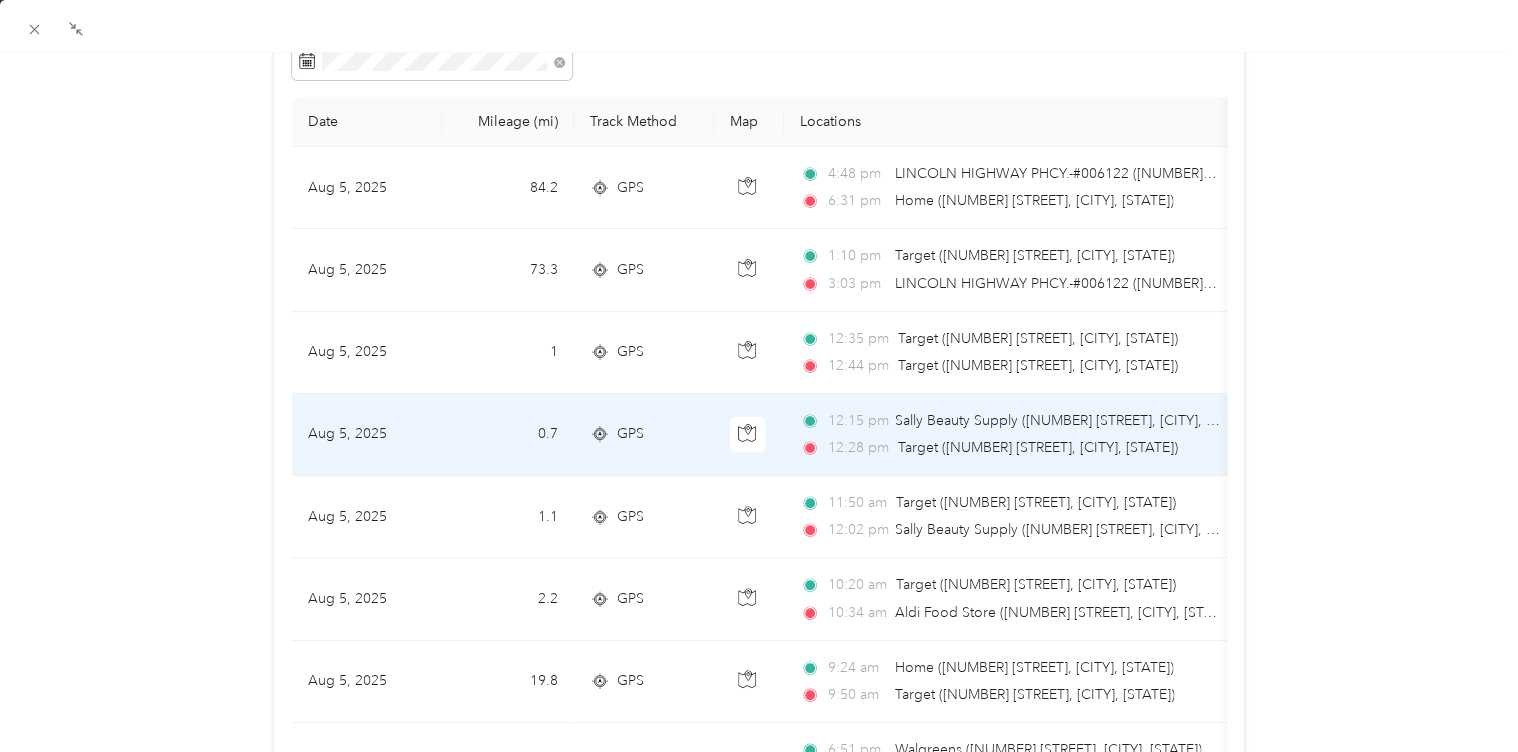 scroll, scrollTop: 100, scrollLeft: 0, axis: vertical 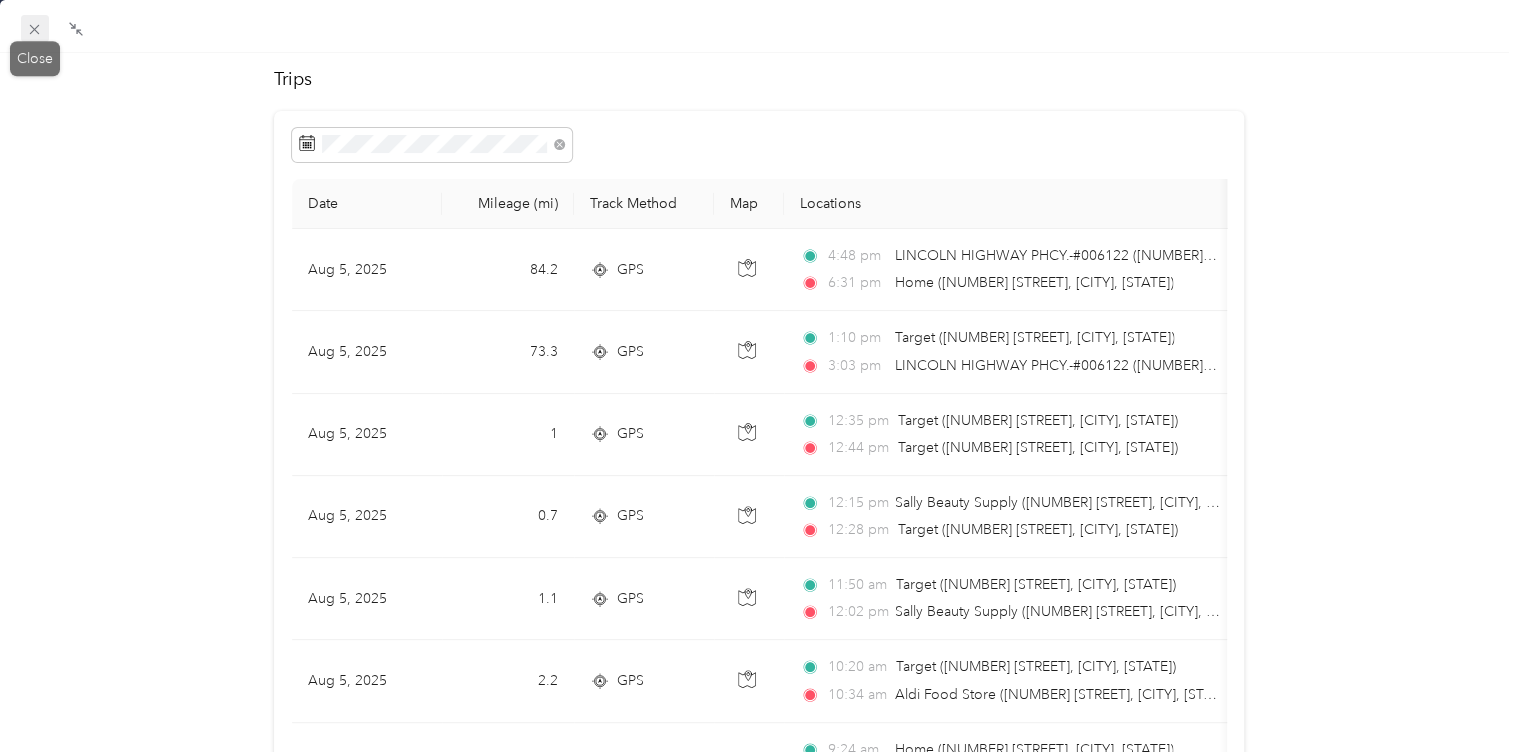 click 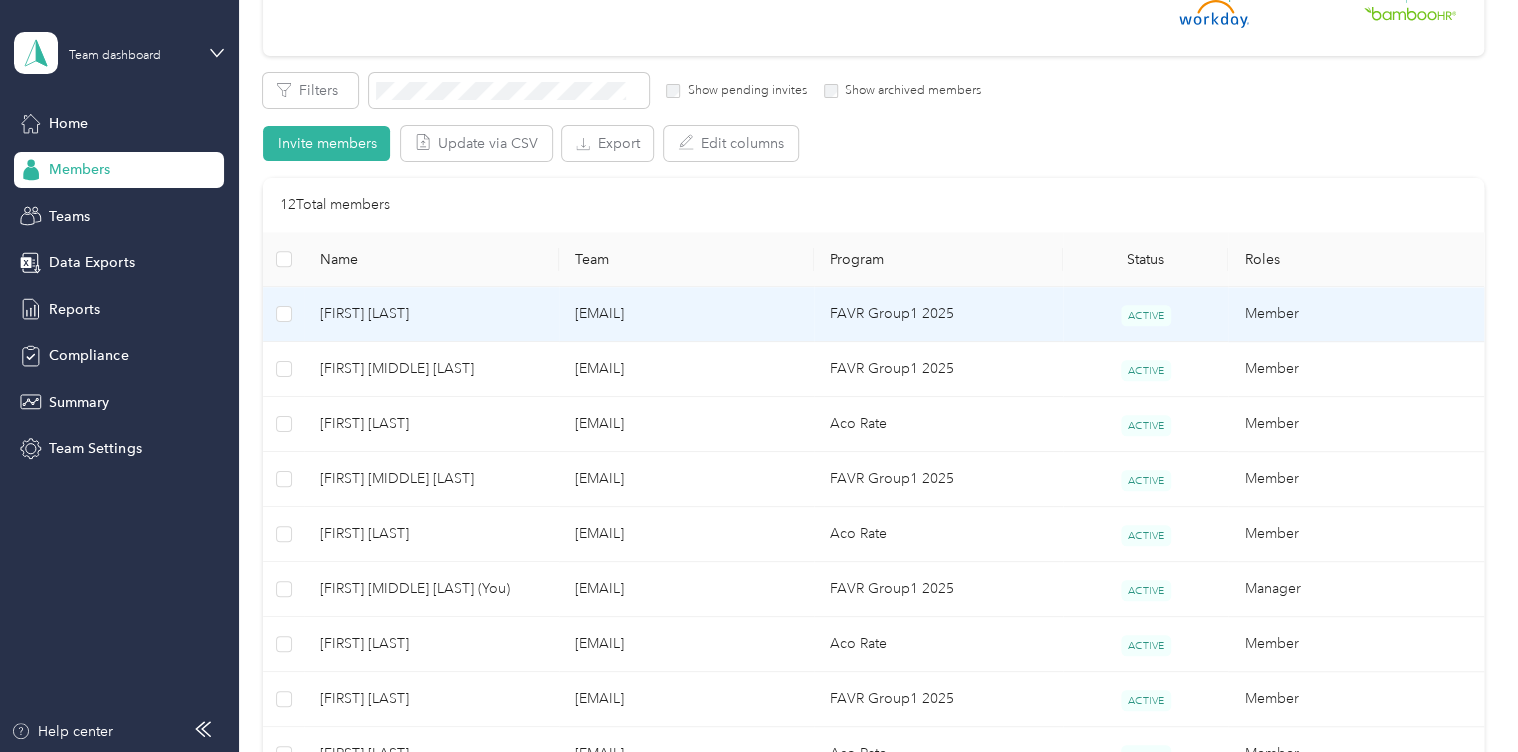 click on "FAVR Group1 2025" at bounding box center [938, 314] 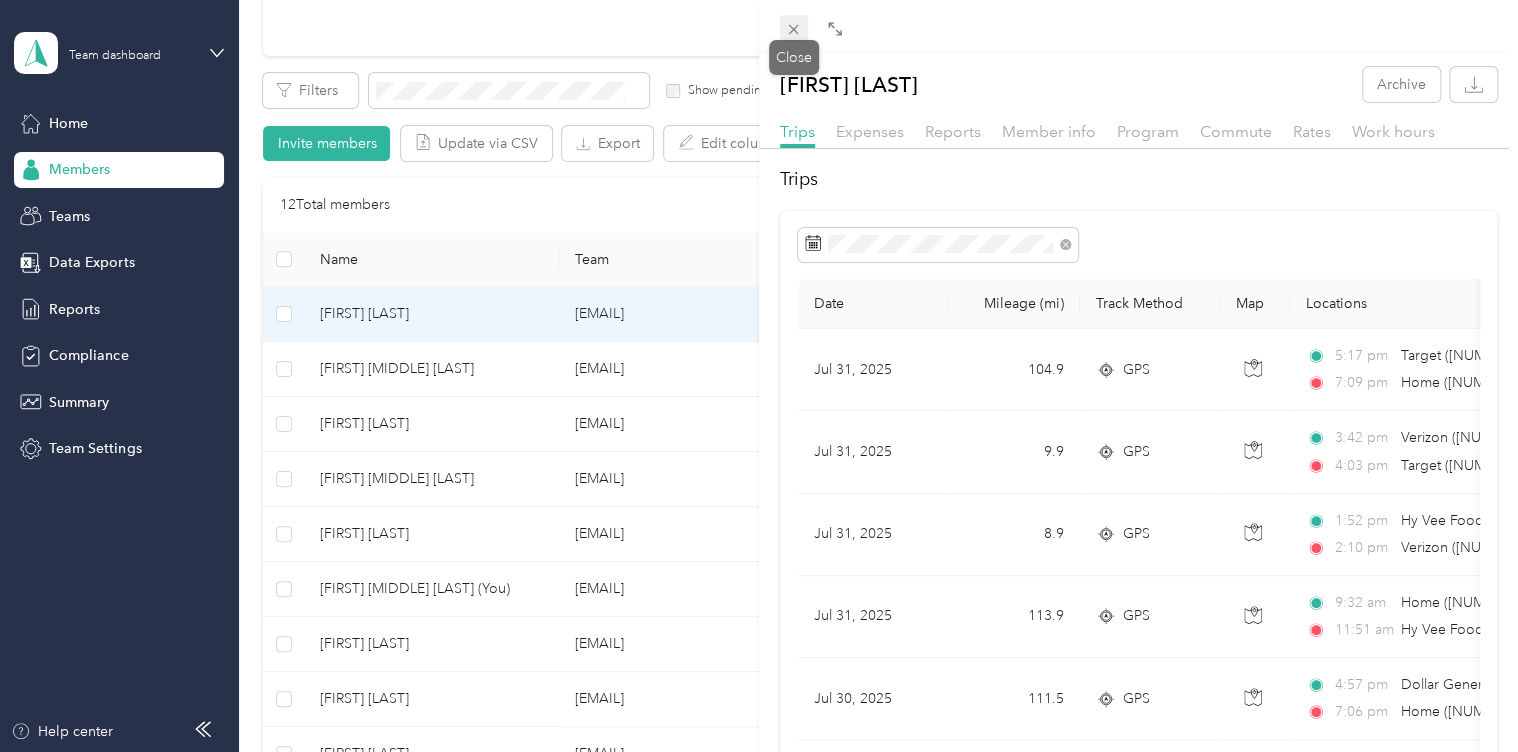 click 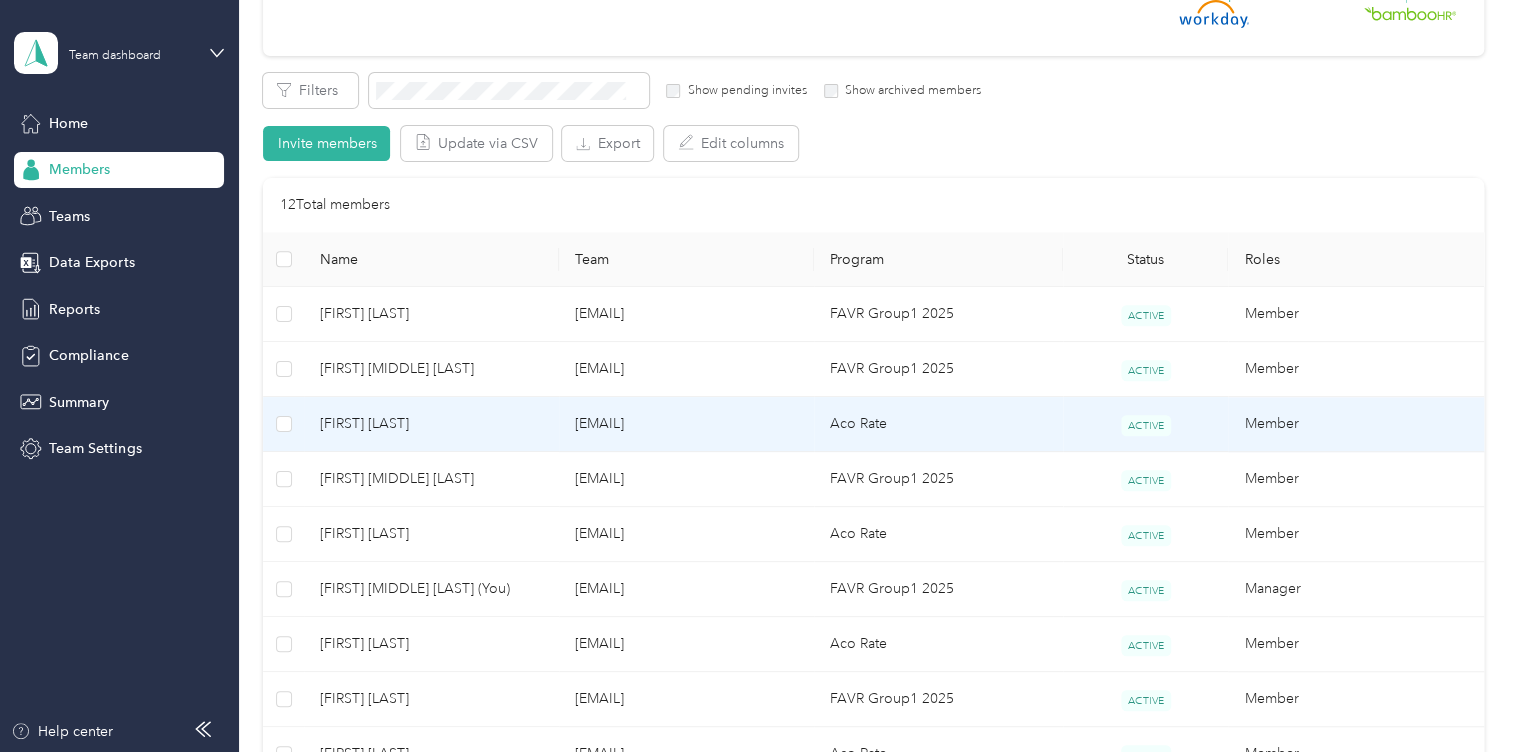 click on "Aco Rate" at bounding box center (938, 424) 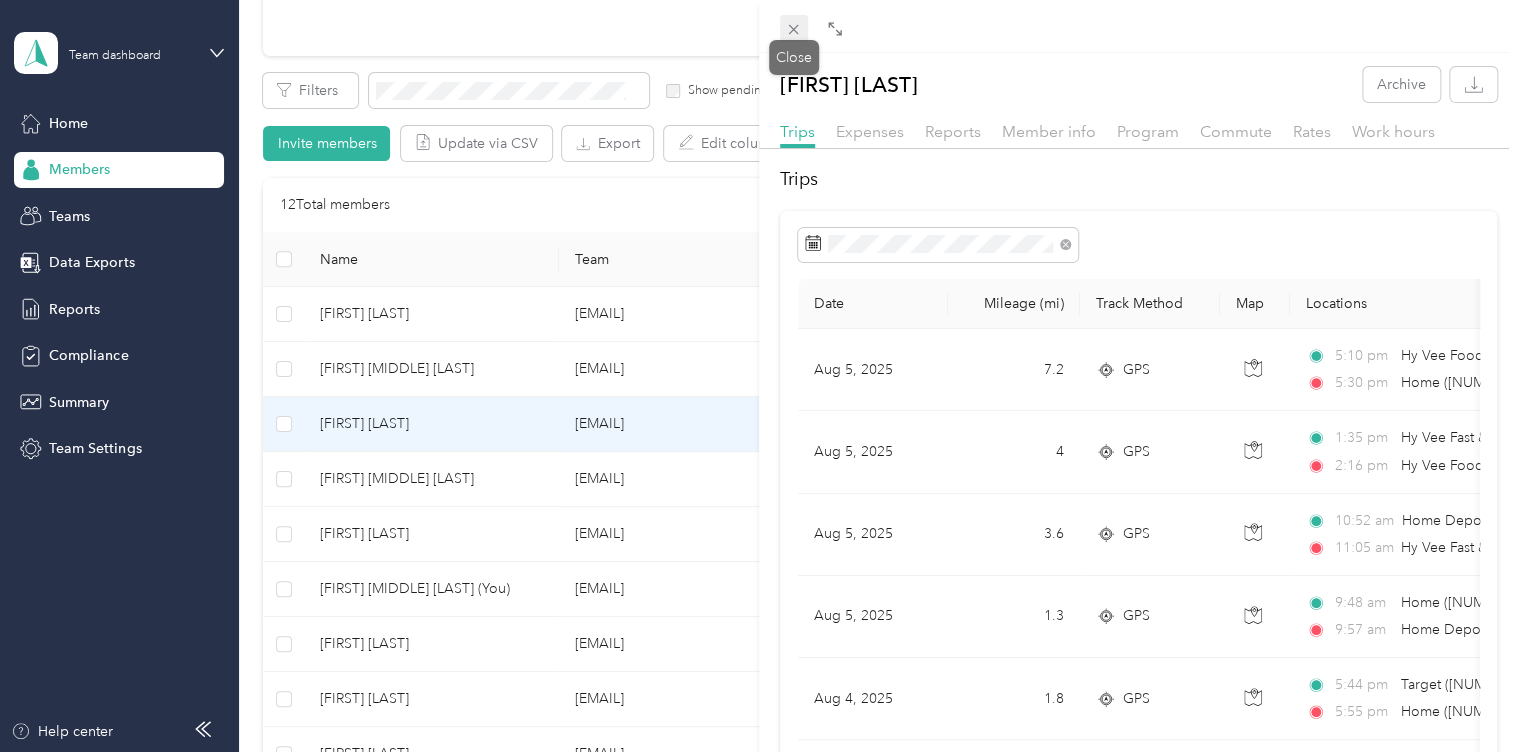click 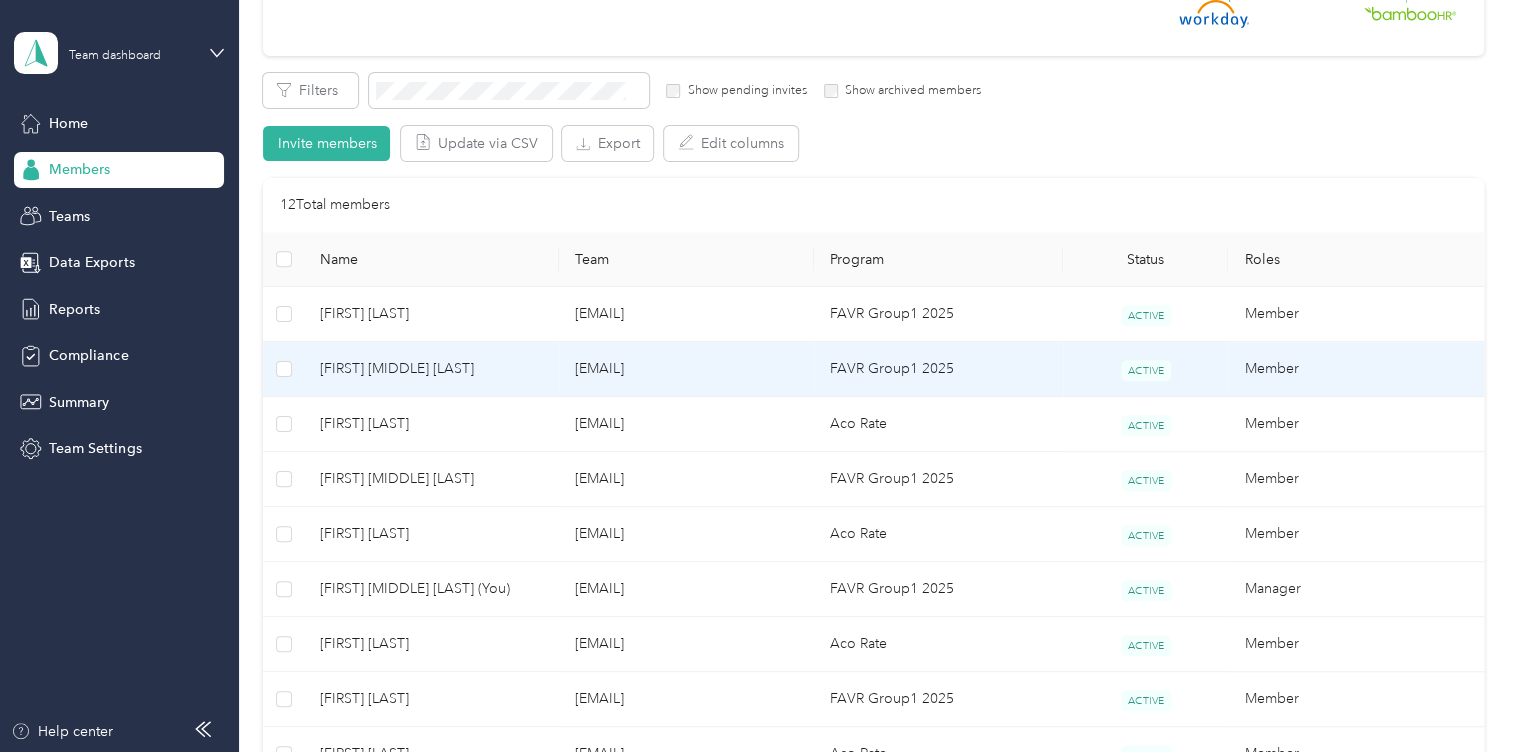 click on "FAVR Group1 2025" at bounding box center (938, 369) 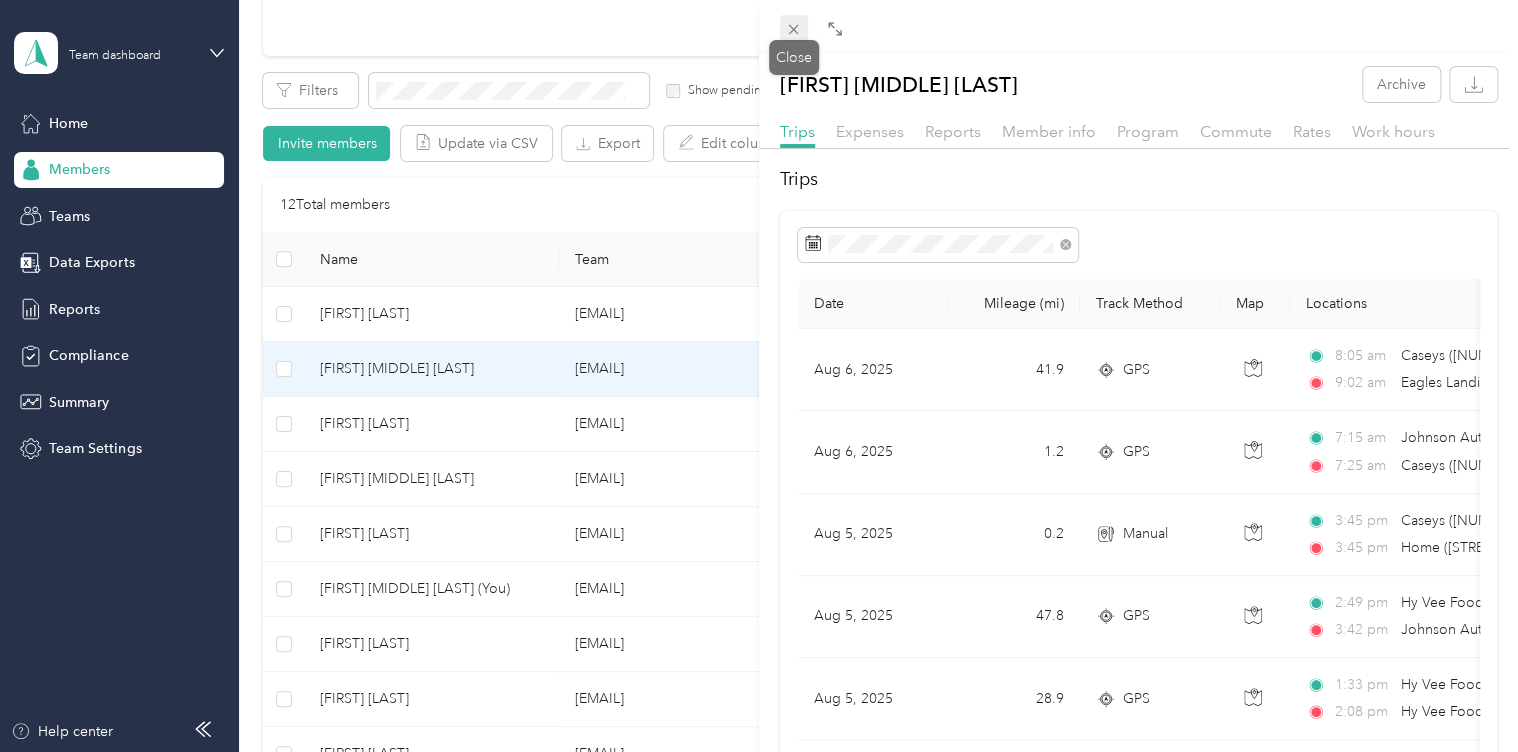 click 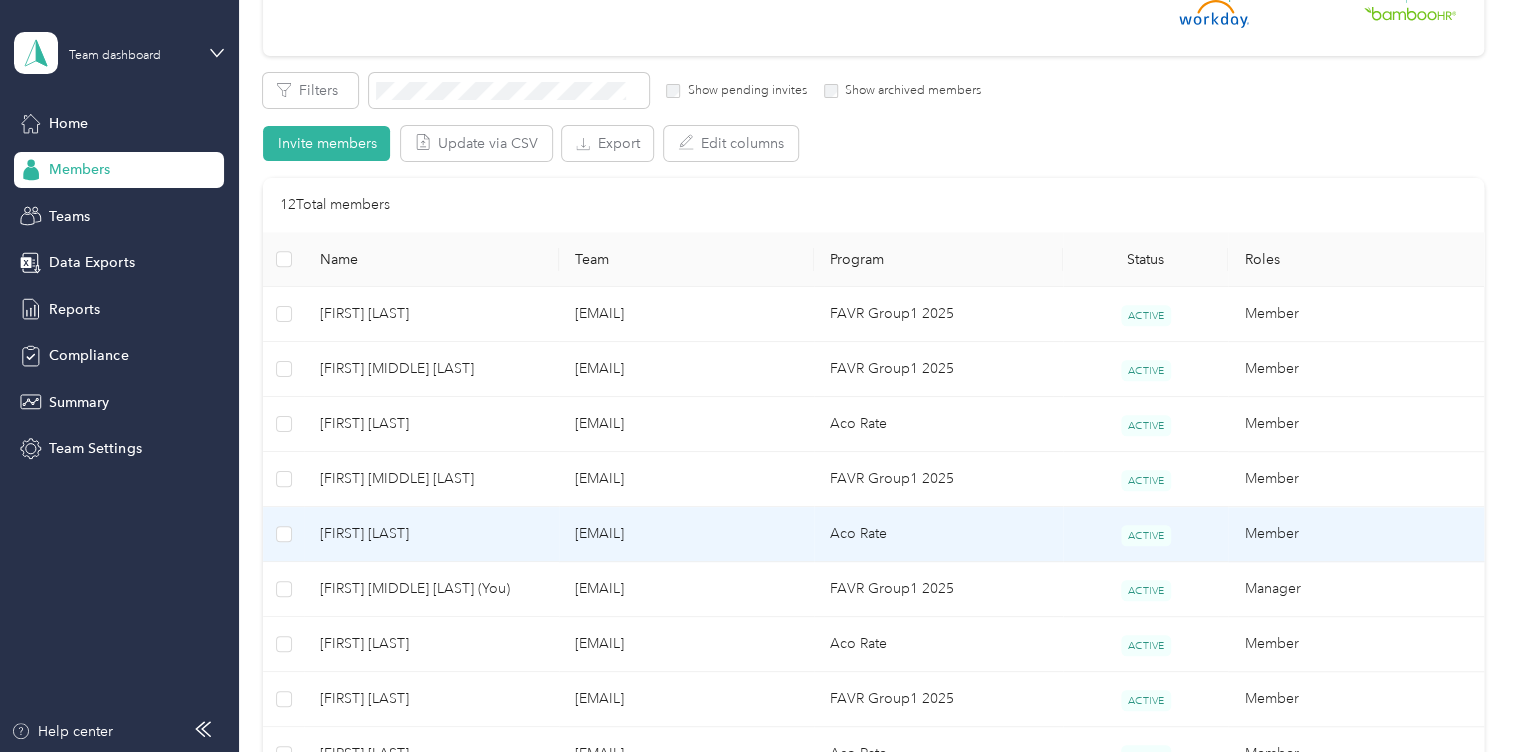 click on "Aco Rate" at bounding box center [938, 534] 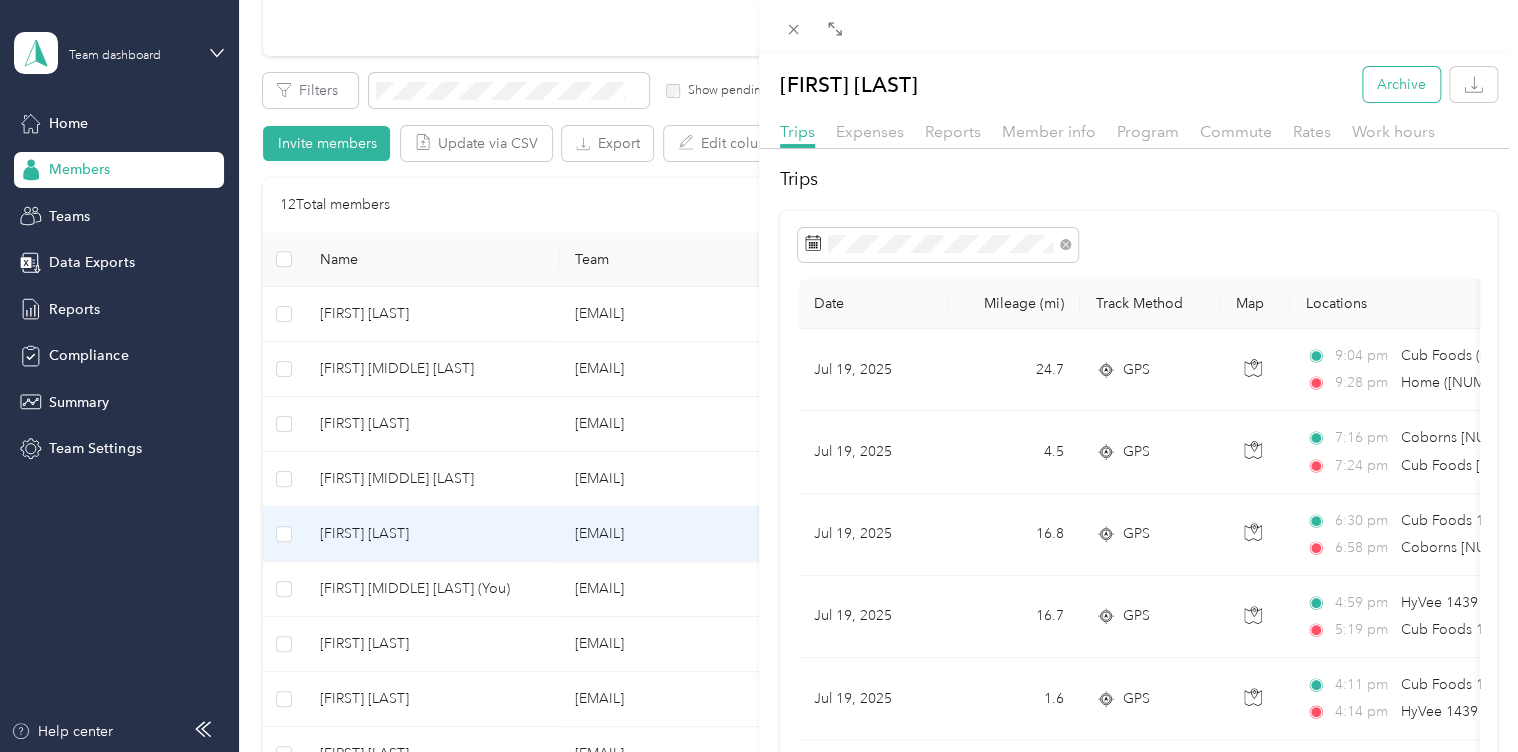 click on "Archive" at bounding box center (1401, 84) 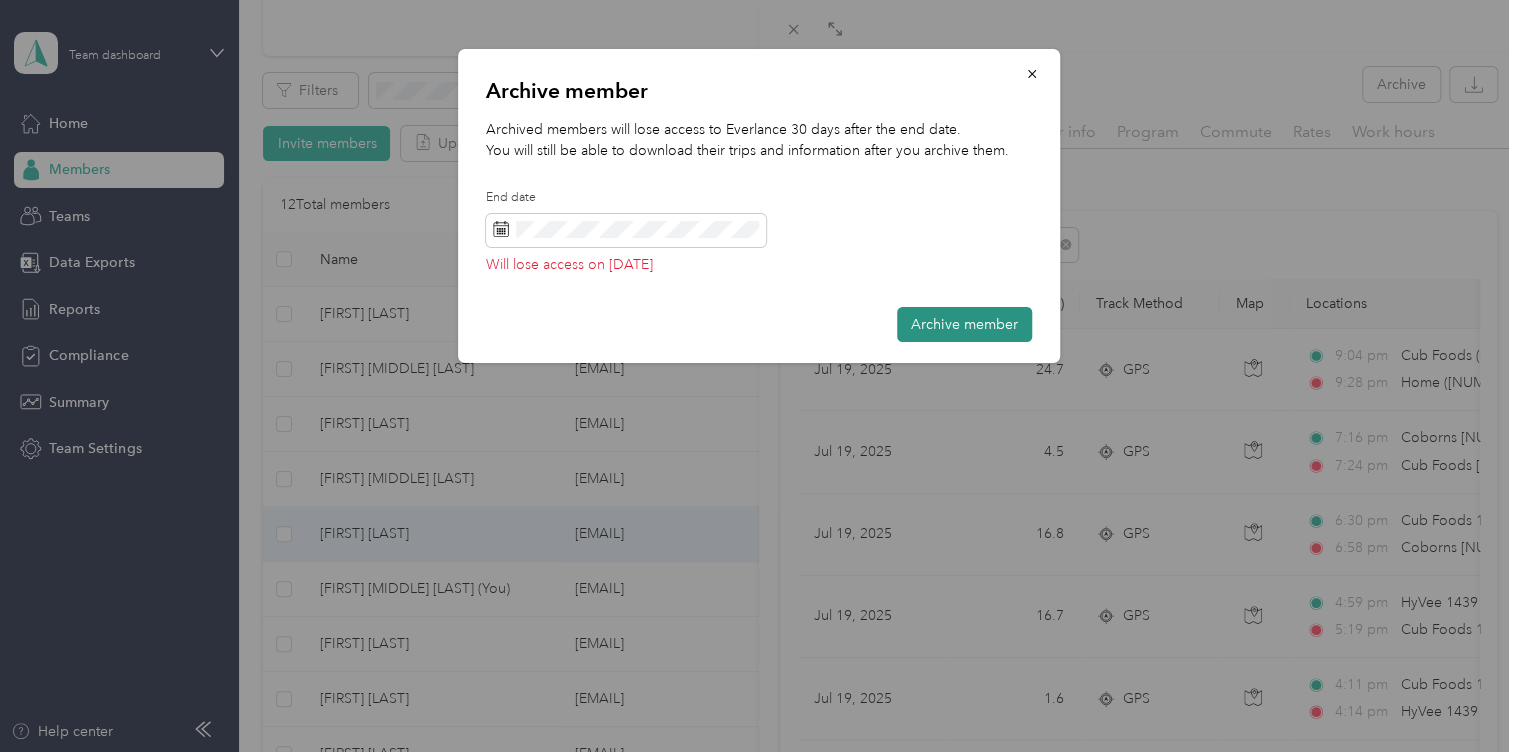 click on "Archive member" at bounding box center [964, 324] 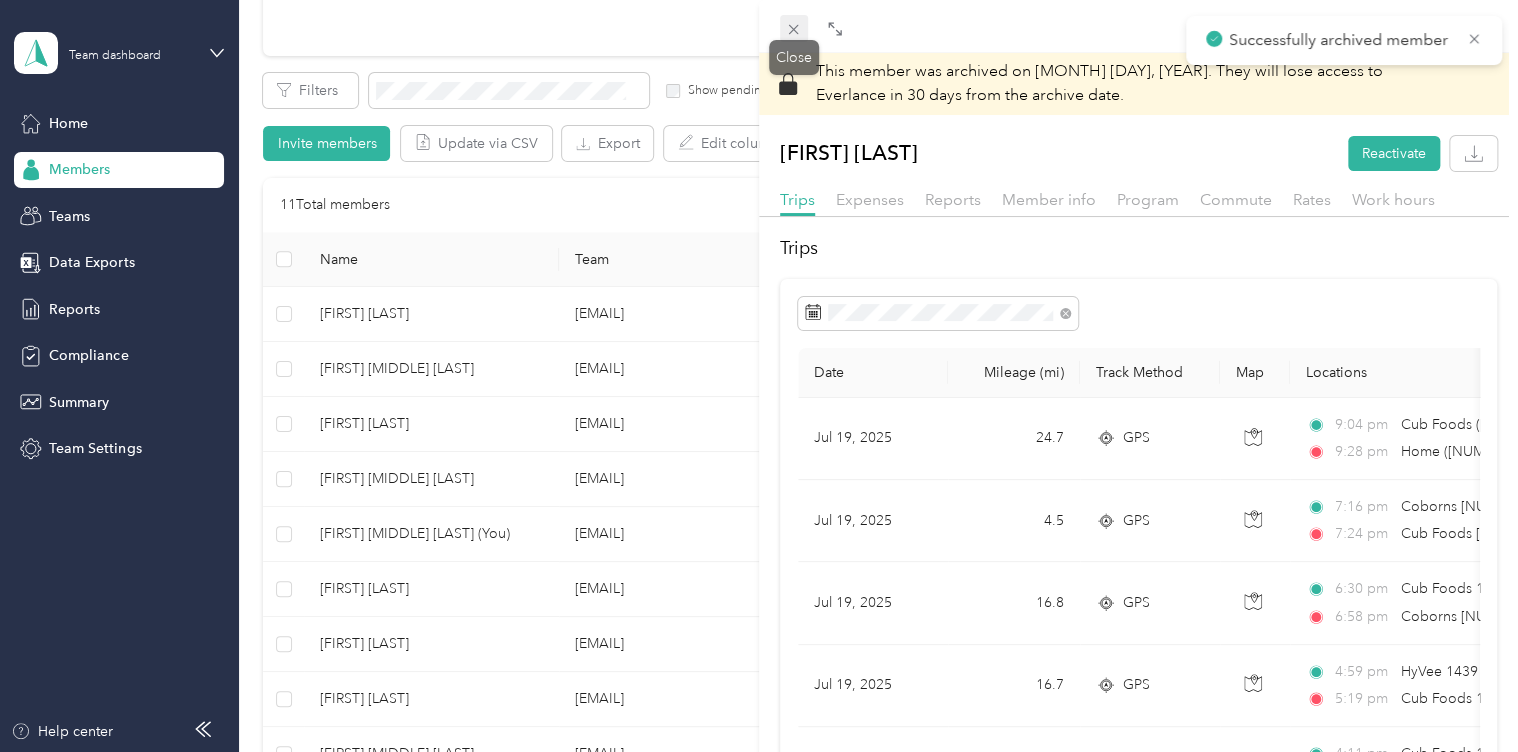 click 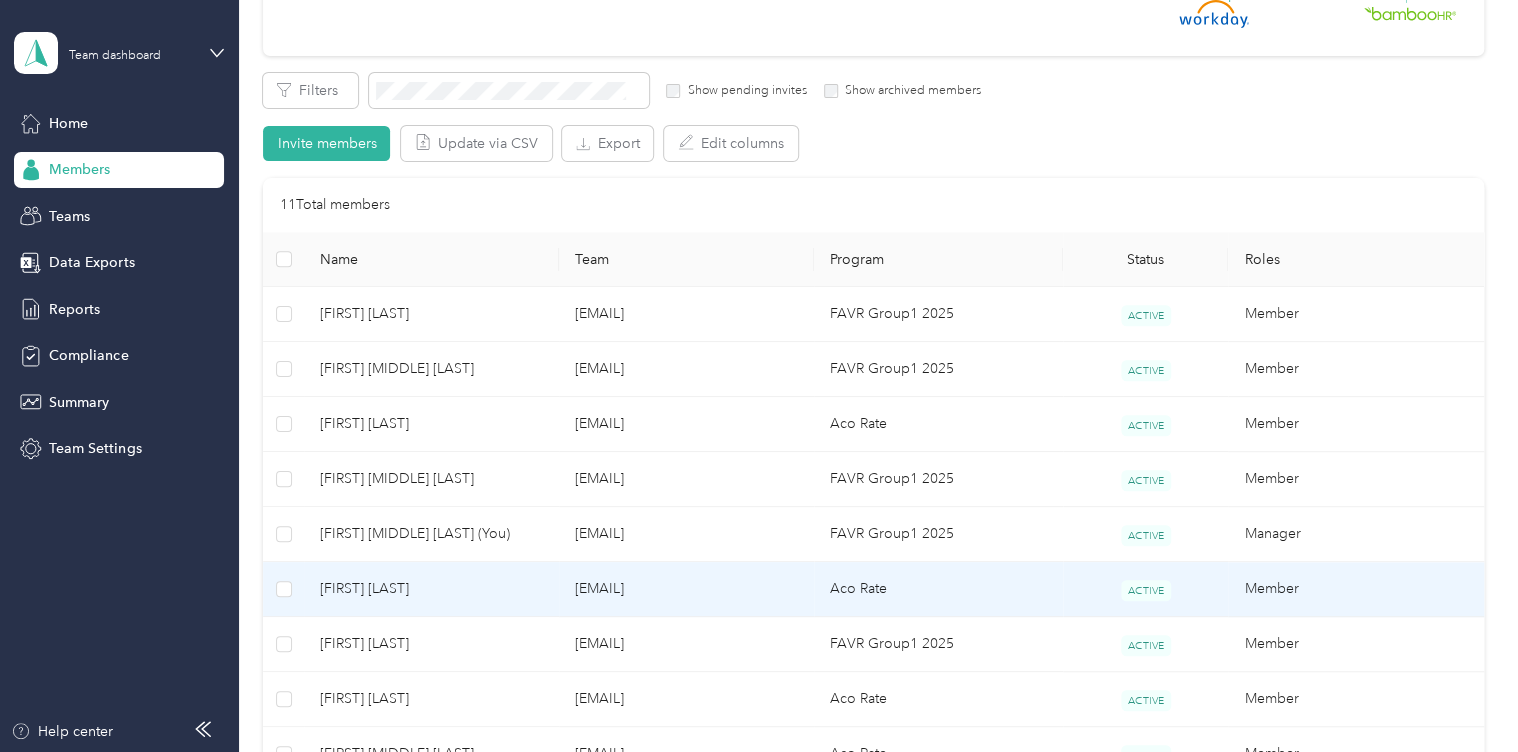 click on "Aco Rate" at bounding box center (938, 589) 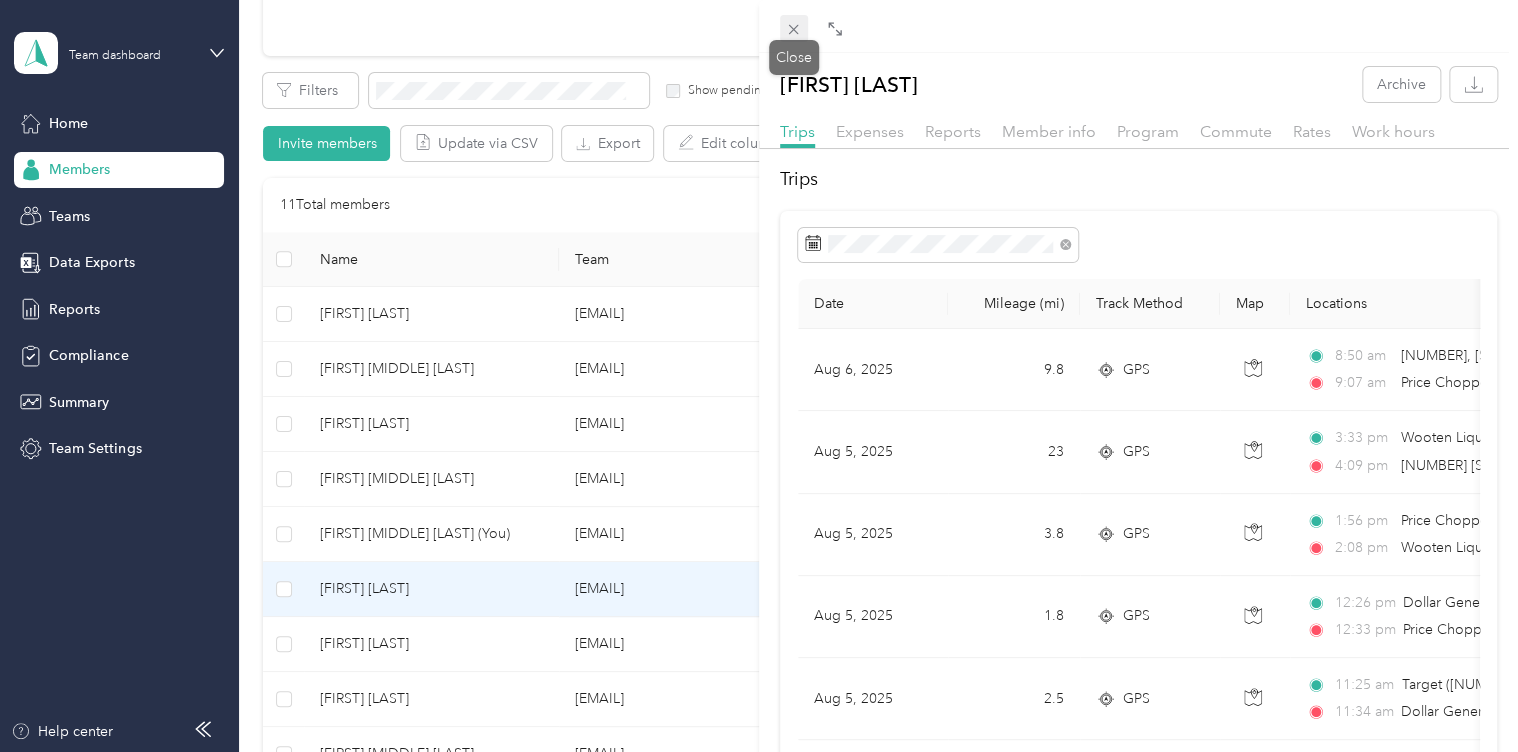 click 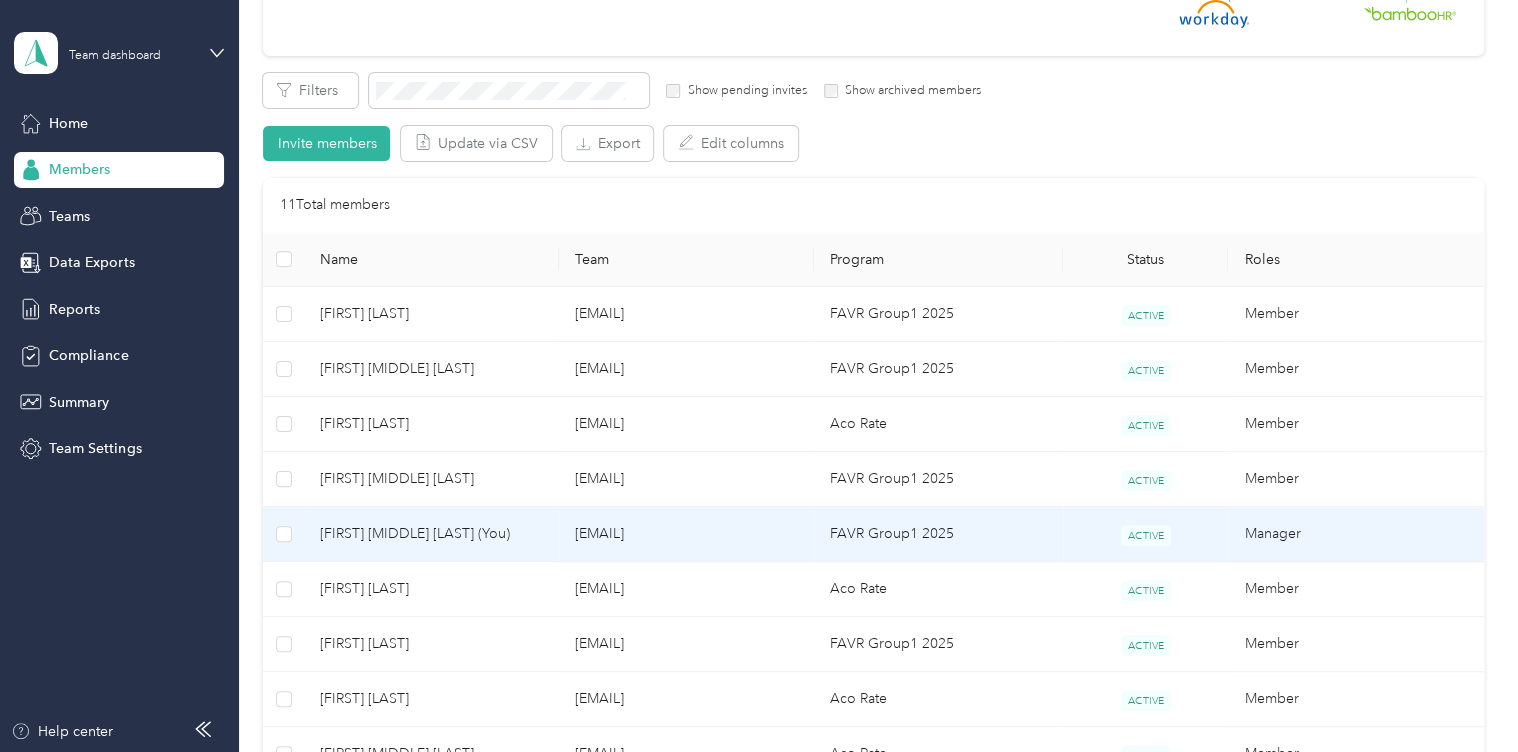 click on "FAVR Group1 2025" at bounding box center [938, 534] 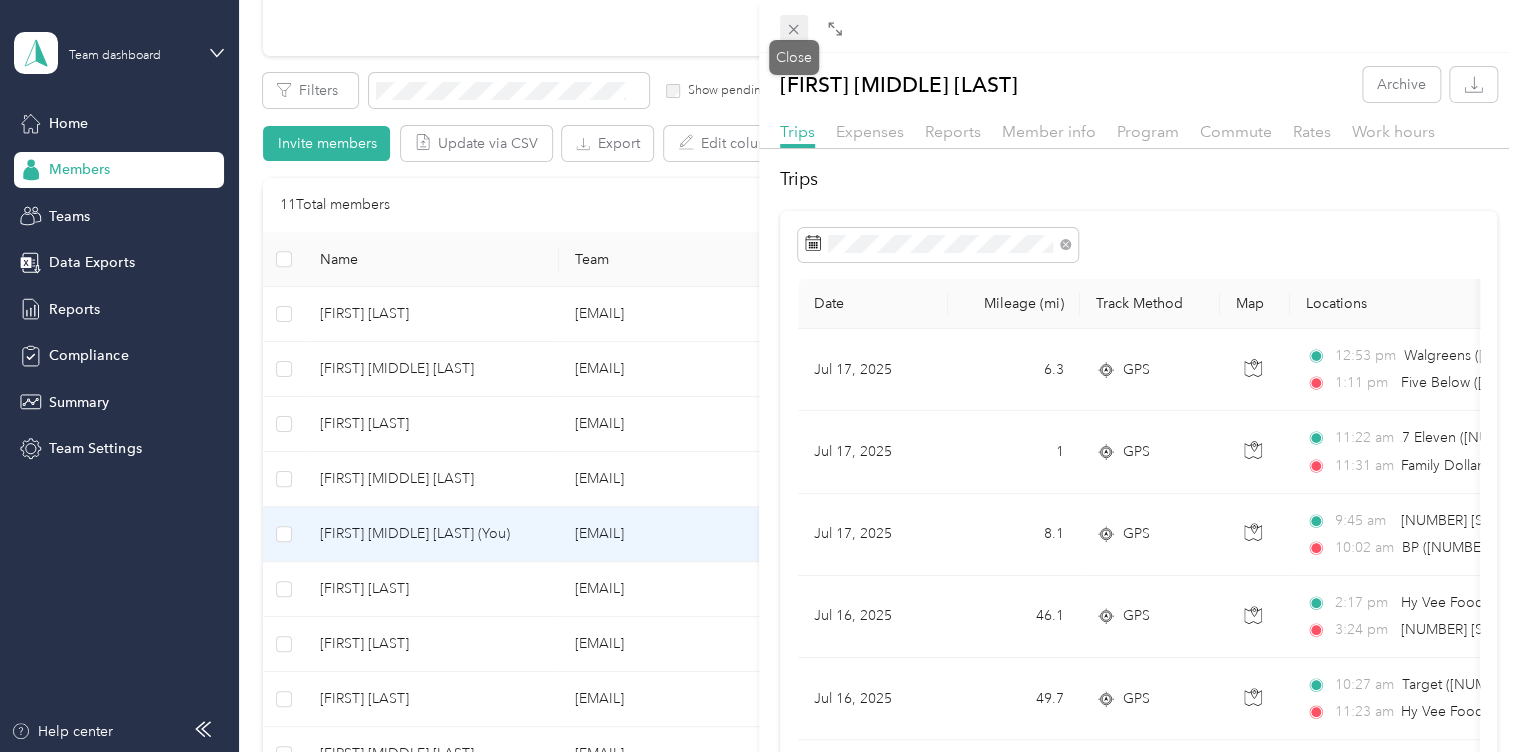 click 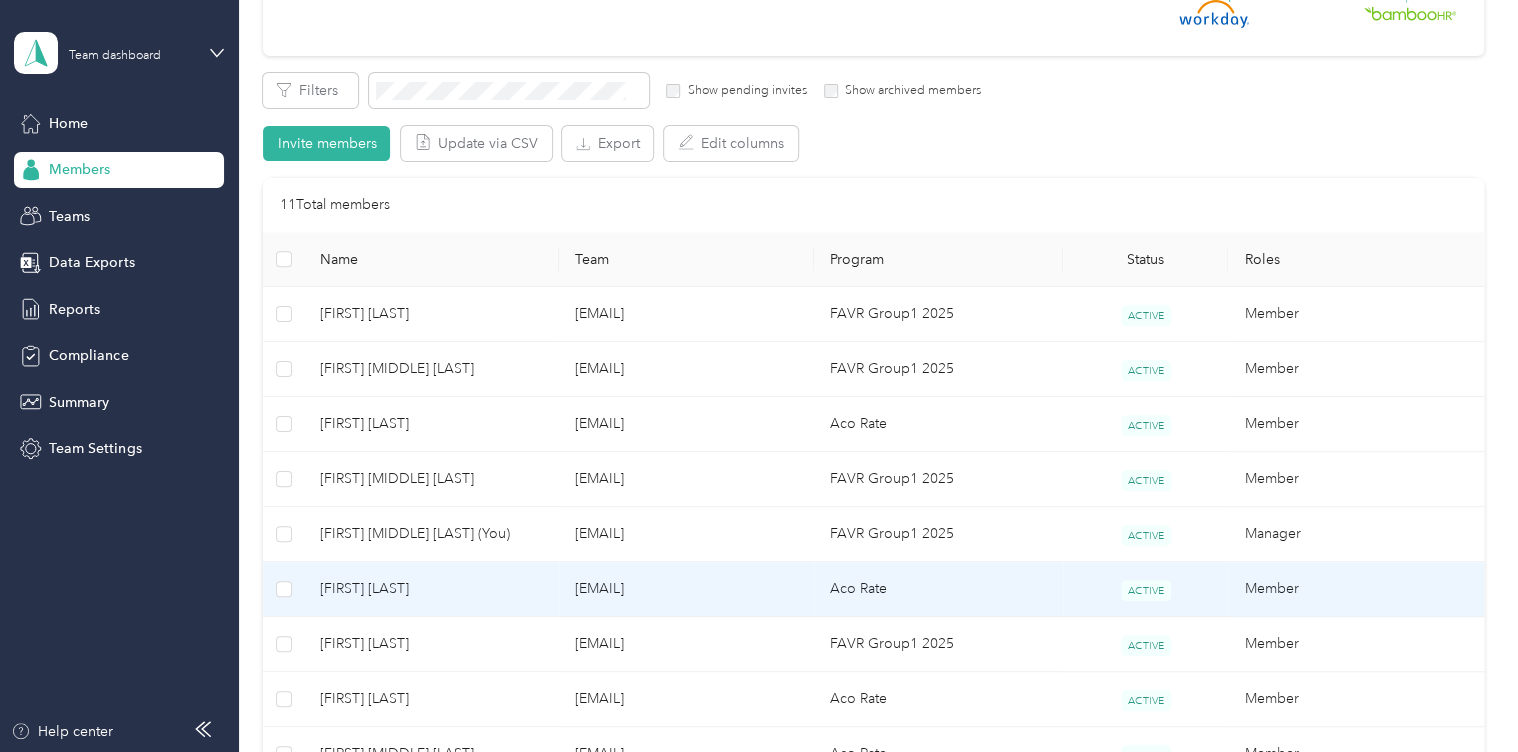 click on "Aco Rate" at bounding box center [938, 589] 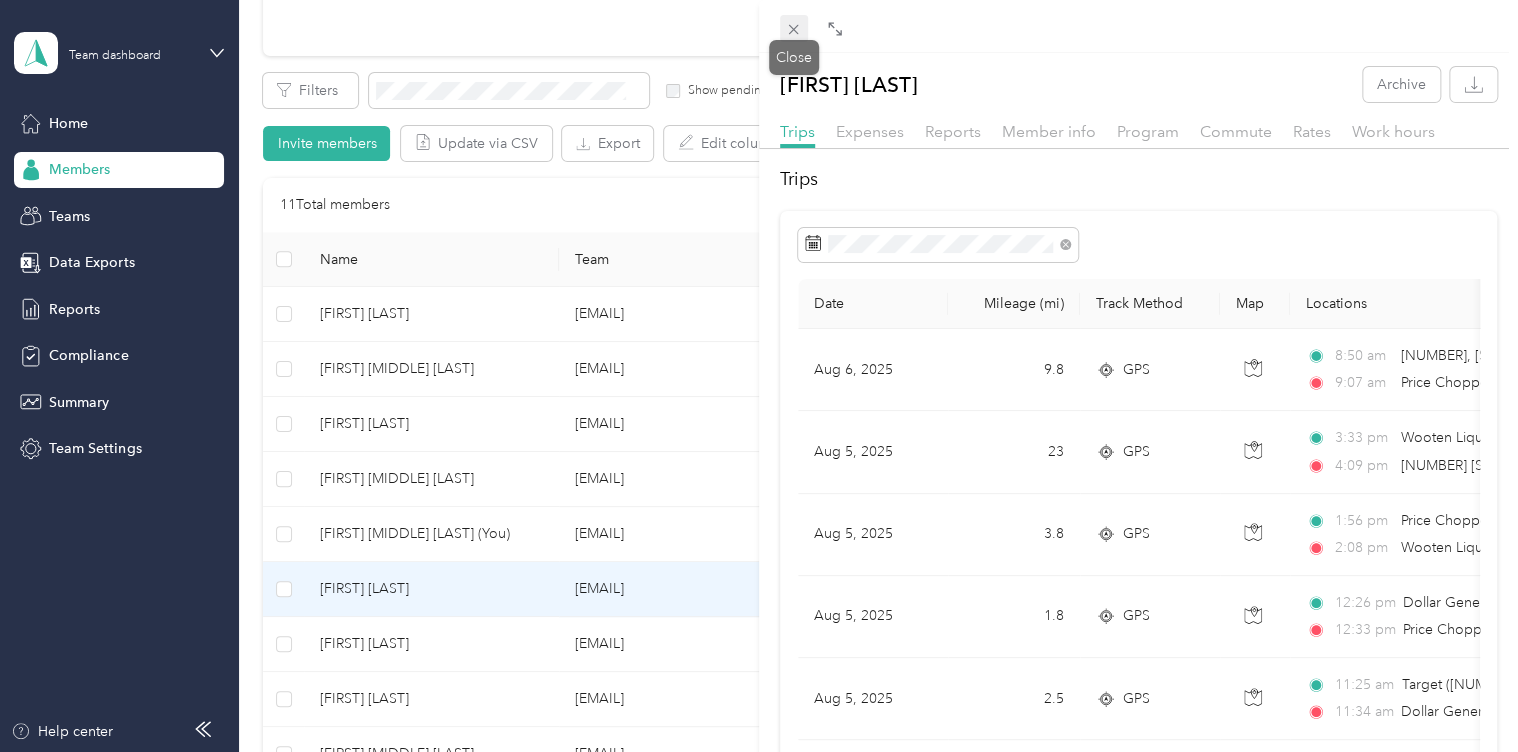 click 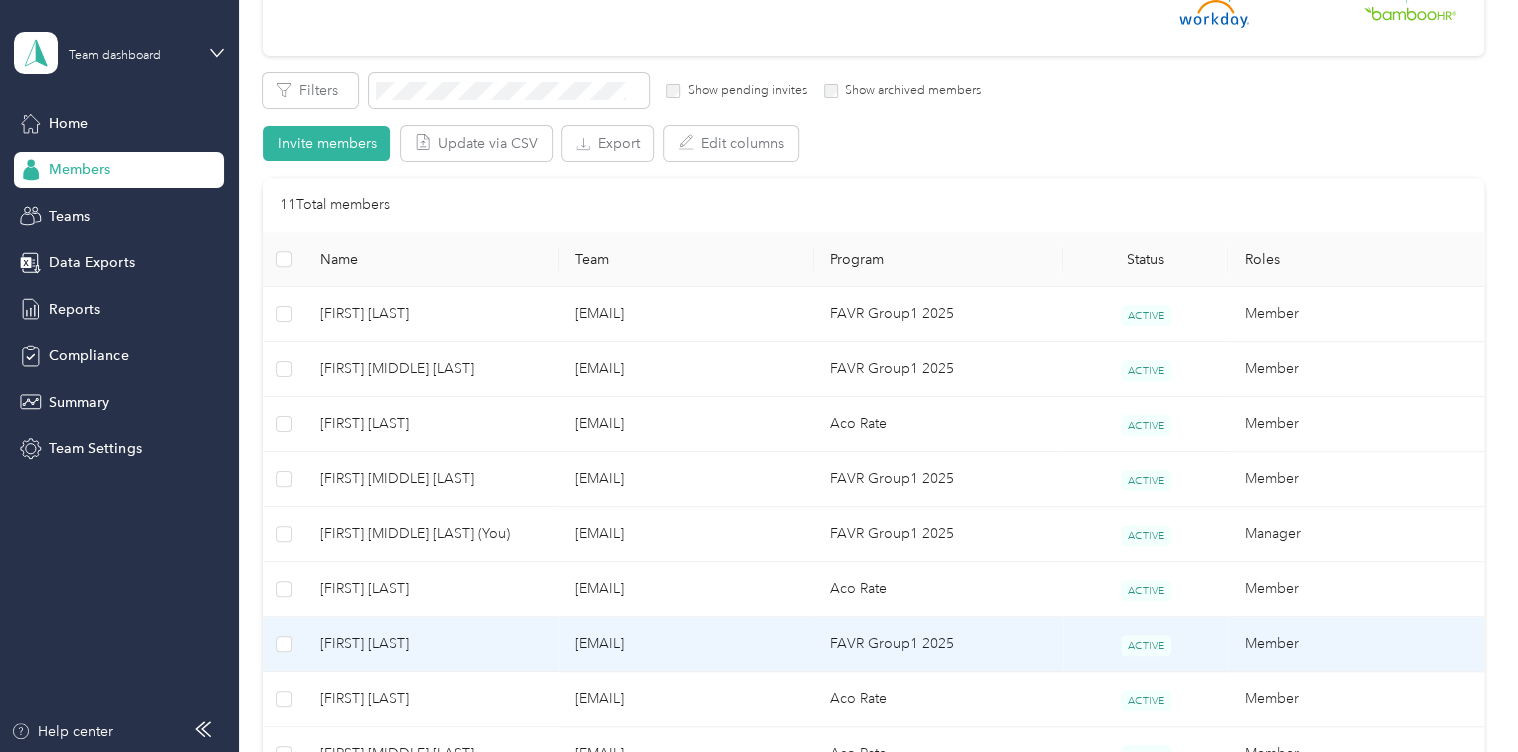 click on "FAVR Group1 2025" at bounding box center [938, 644] 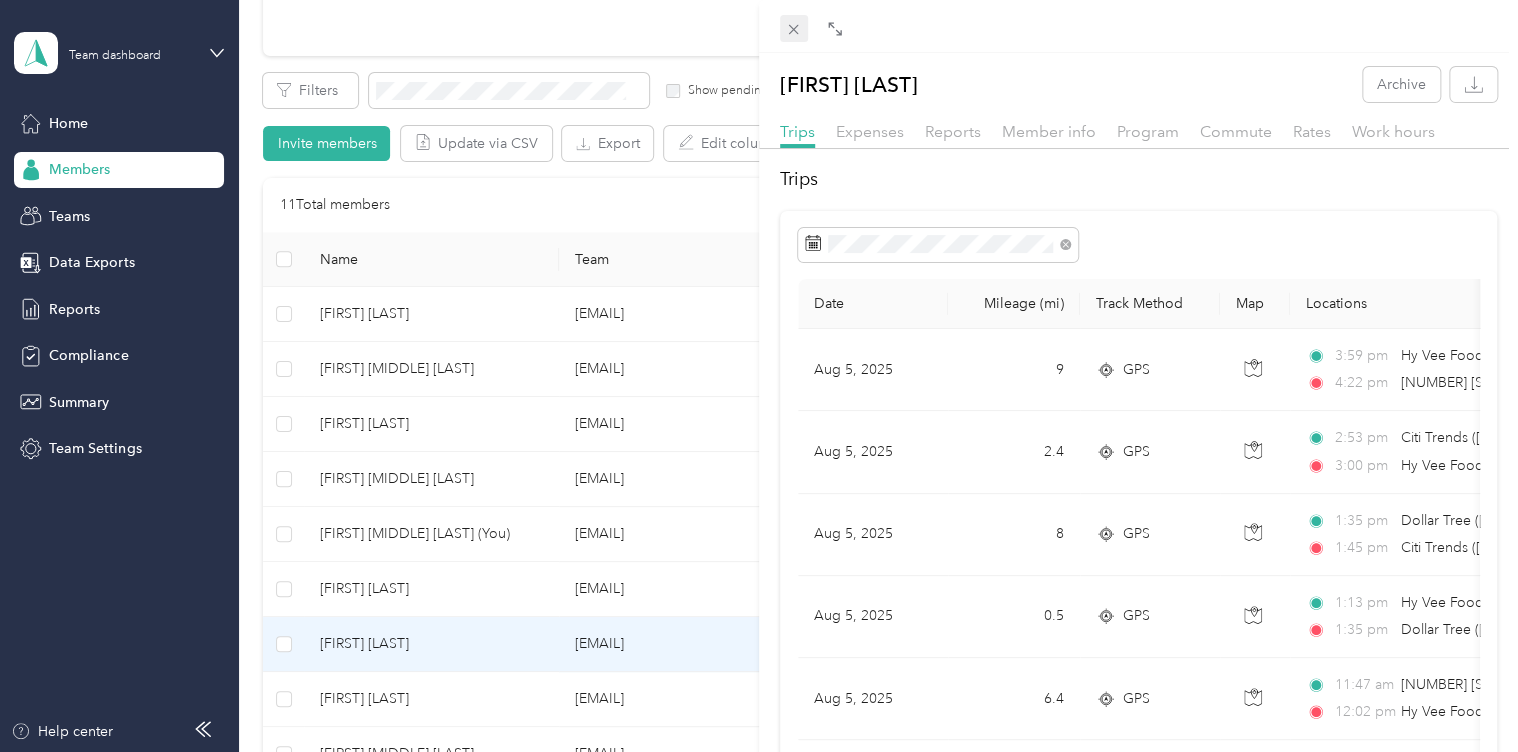 click 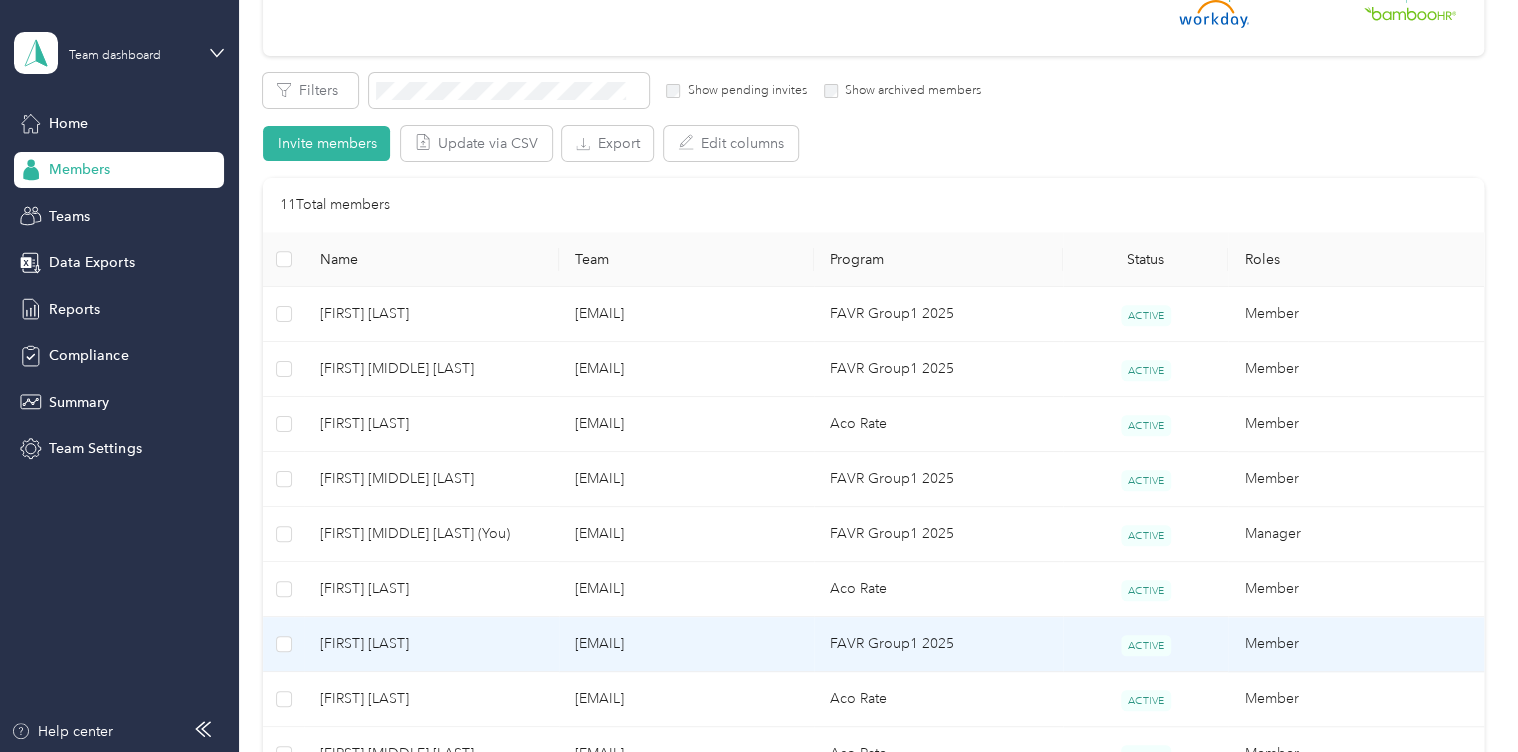 click on "FAVR Group1 2025" at bounding box center (938, 644) 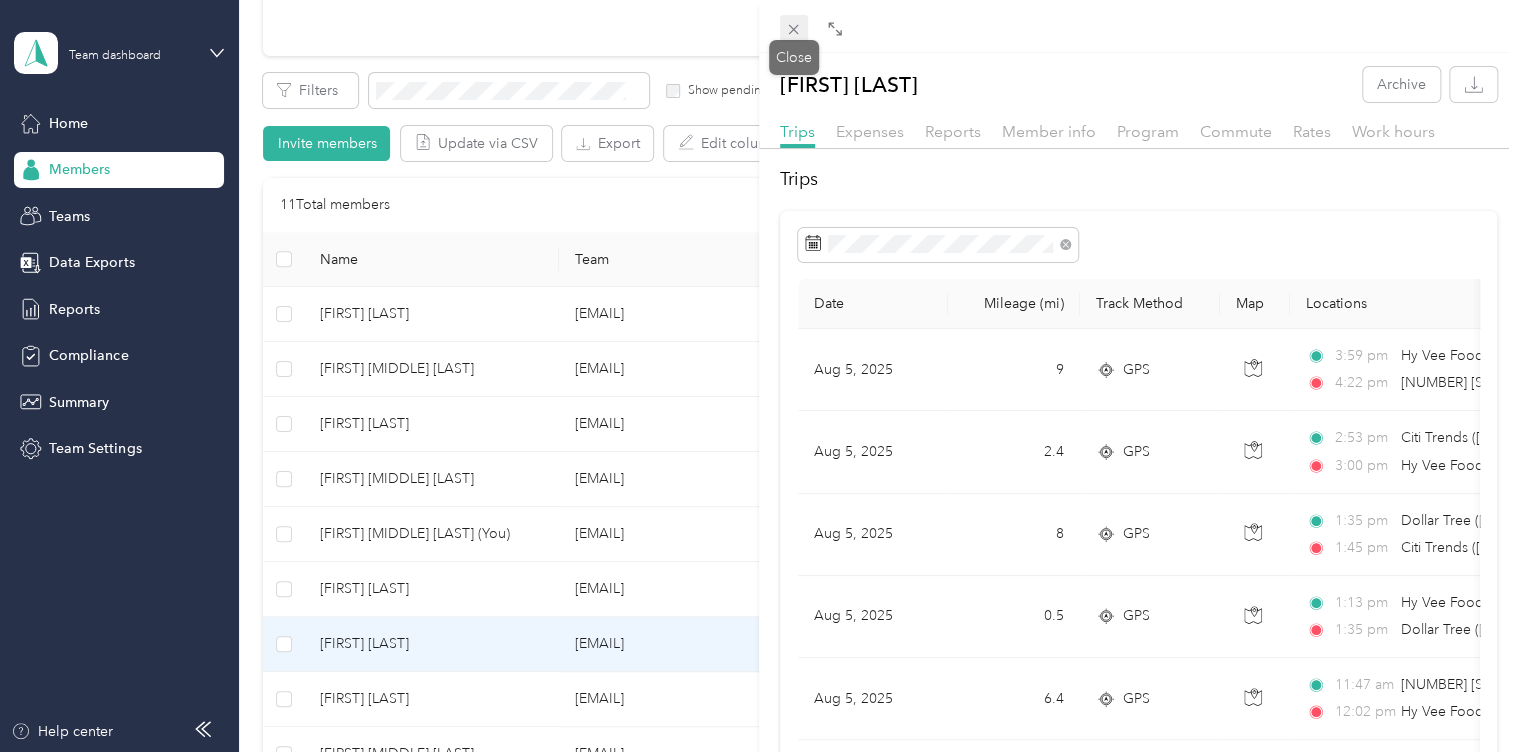click 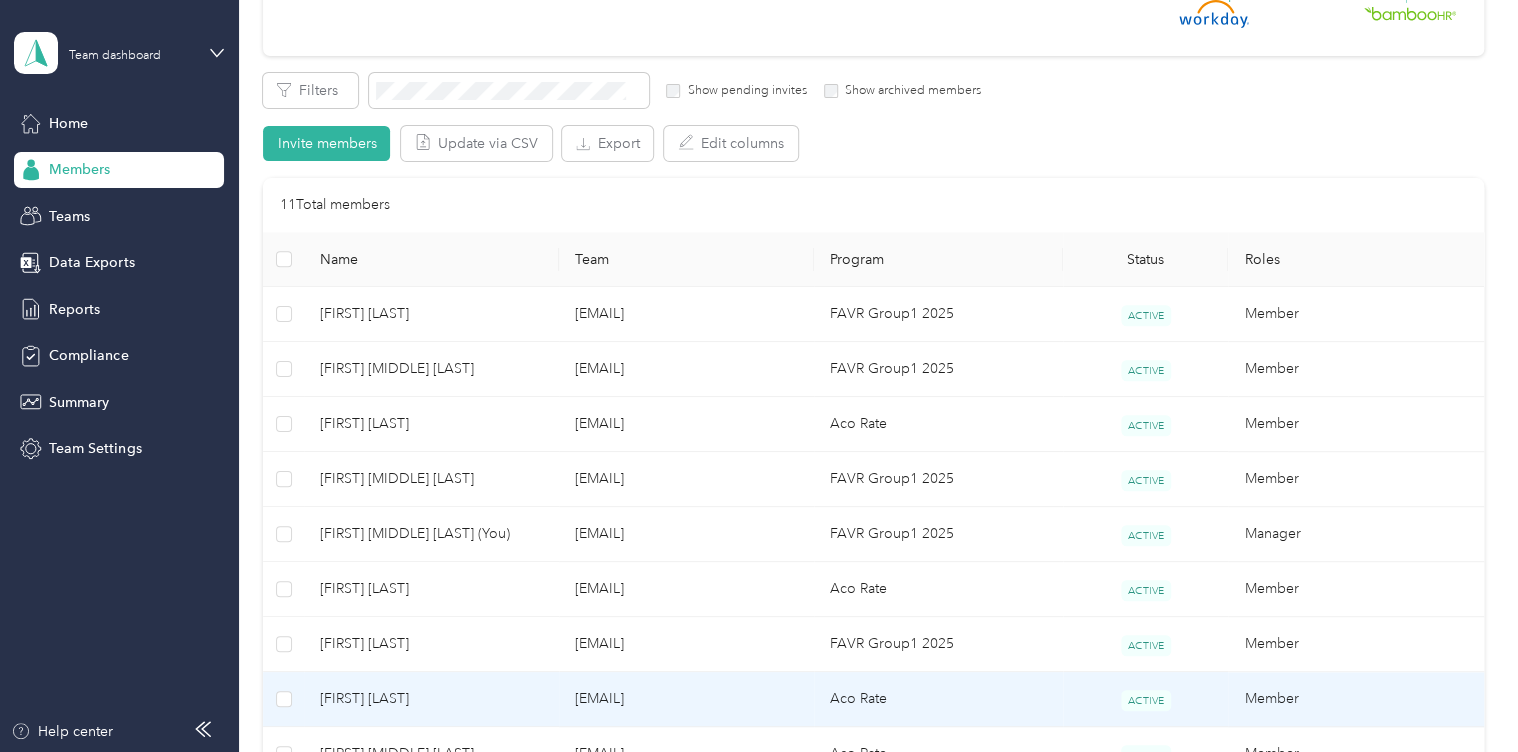click on "Aco Rate" at bounding box center [938, 699] 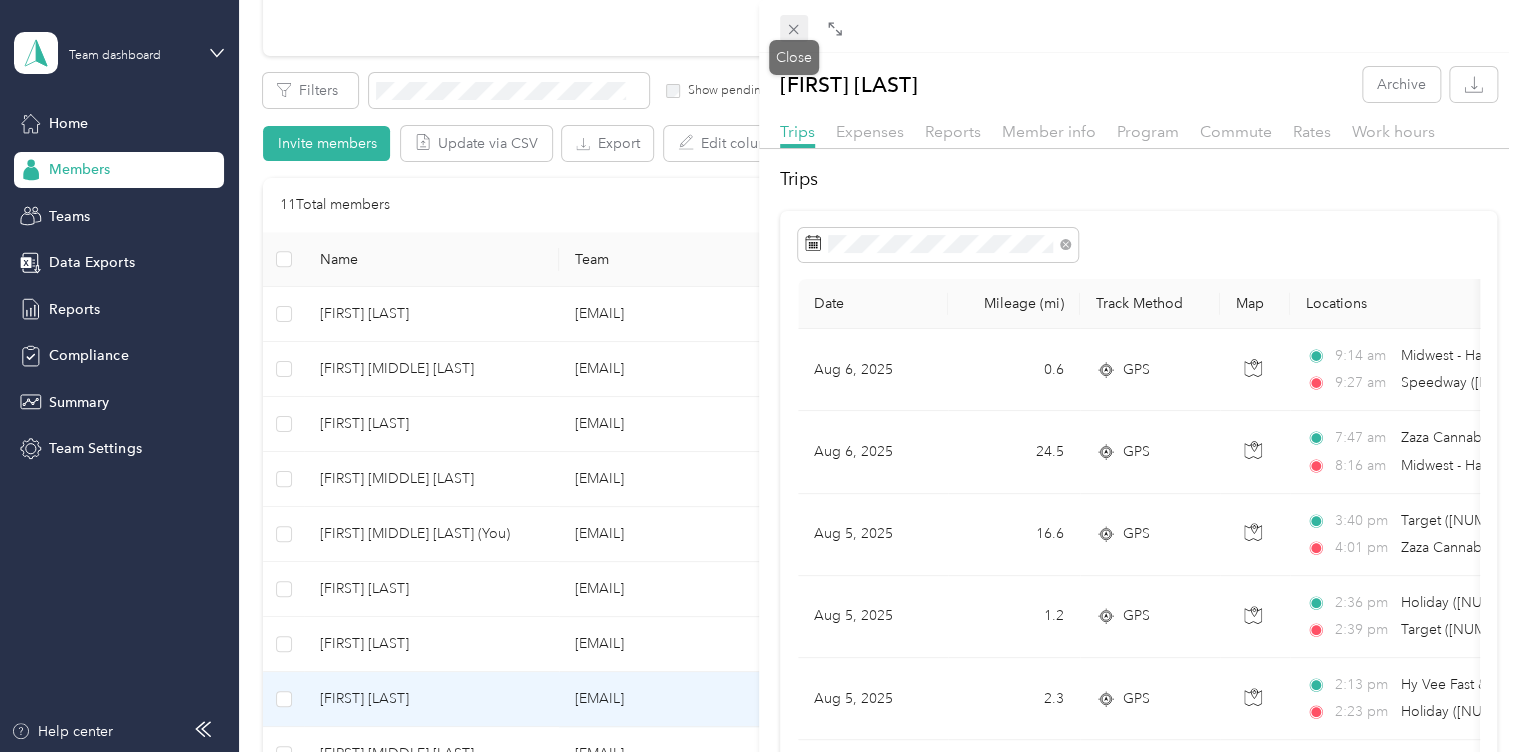 click 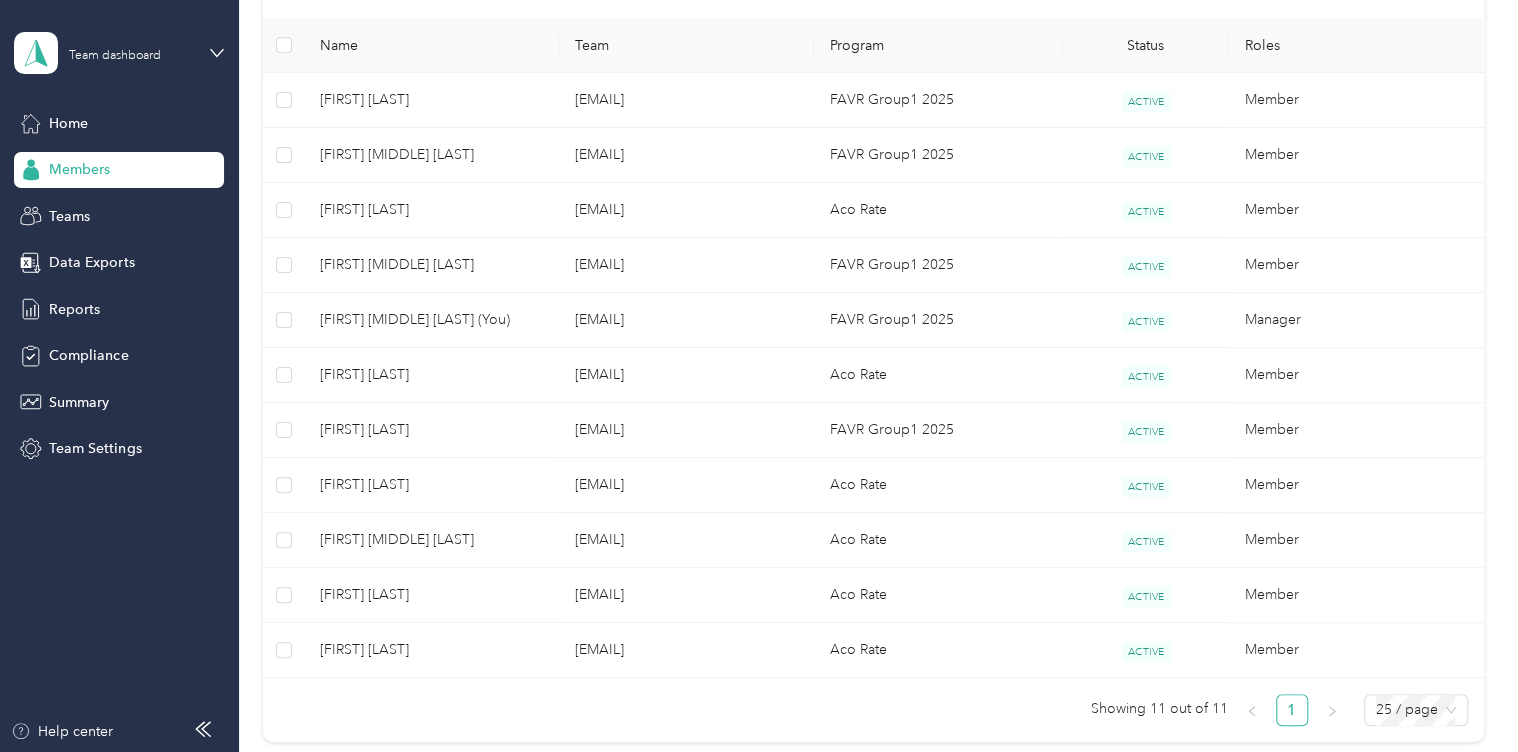 scroll, scrollTop: 532, scrollLeft: 0, axis: vertical 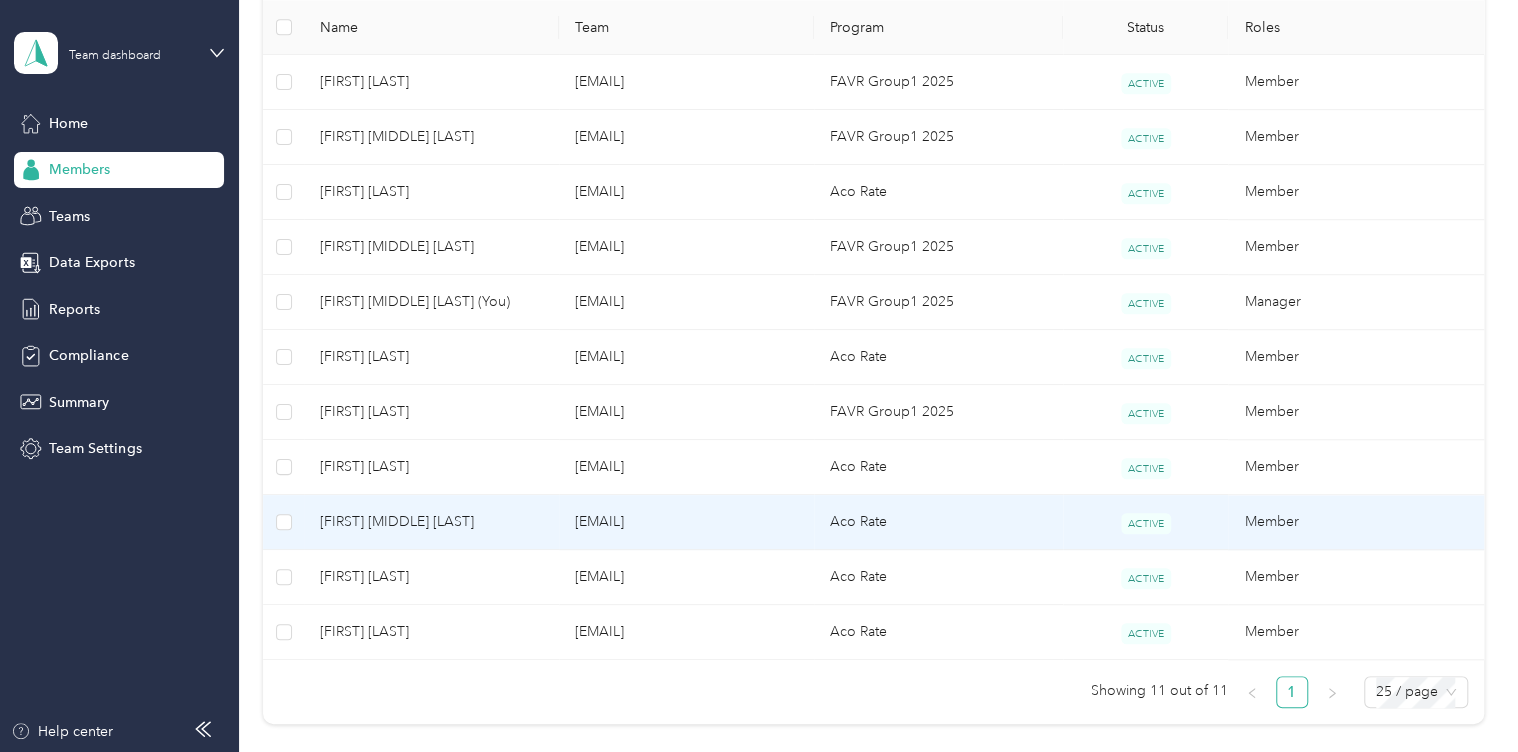 click on "Aco Rate" at bounding box center [938, 522] 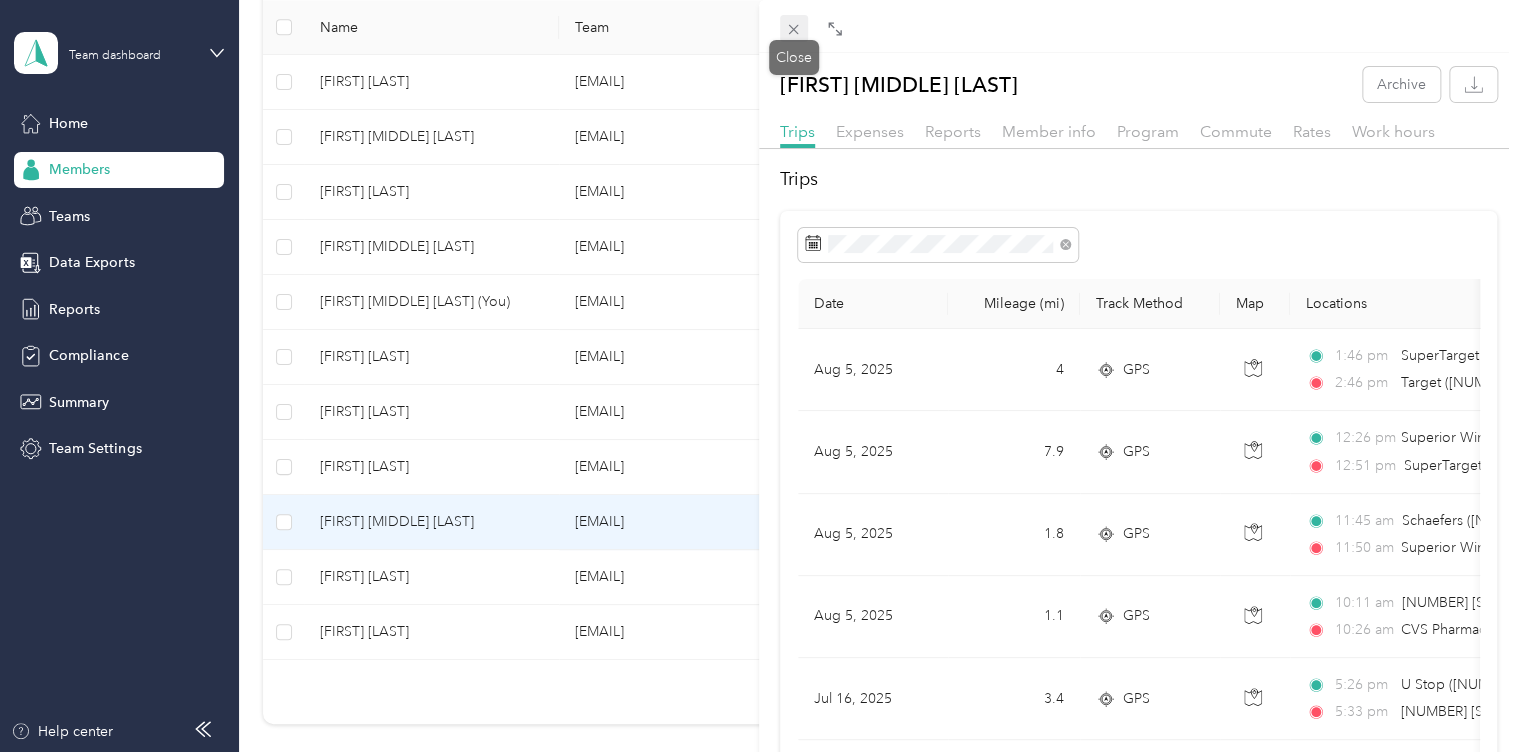 click 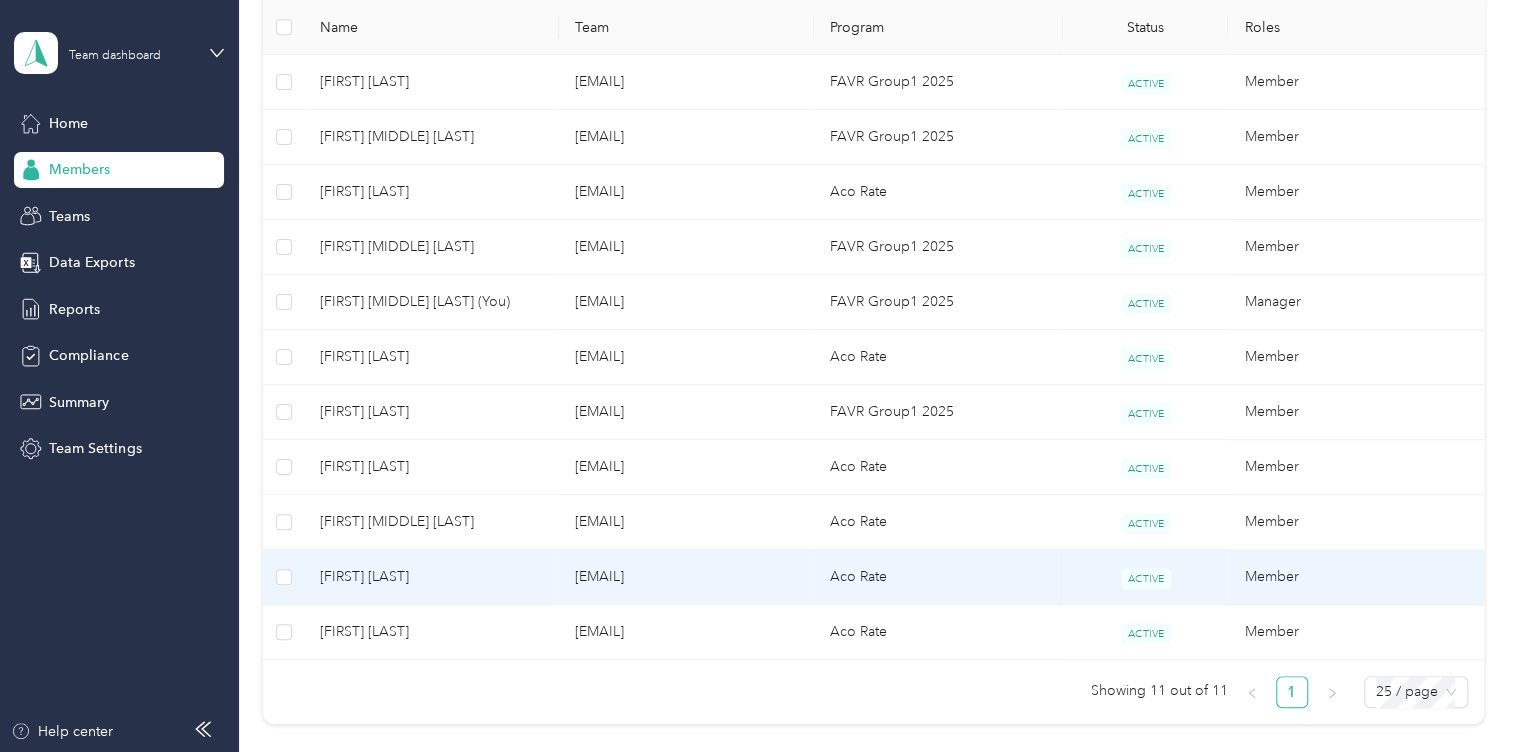click on "Aco Rate" at bounding box center (938, 577) 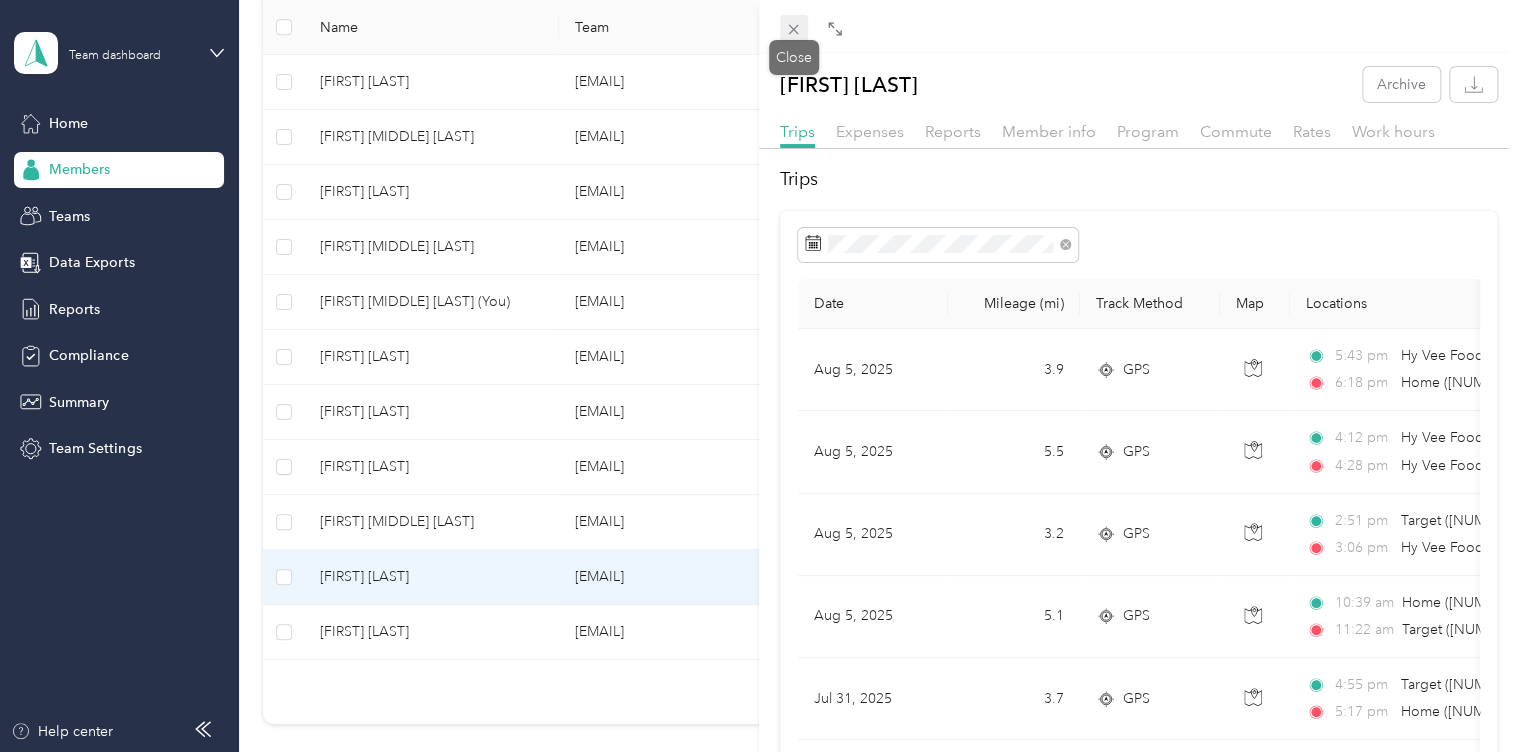 click 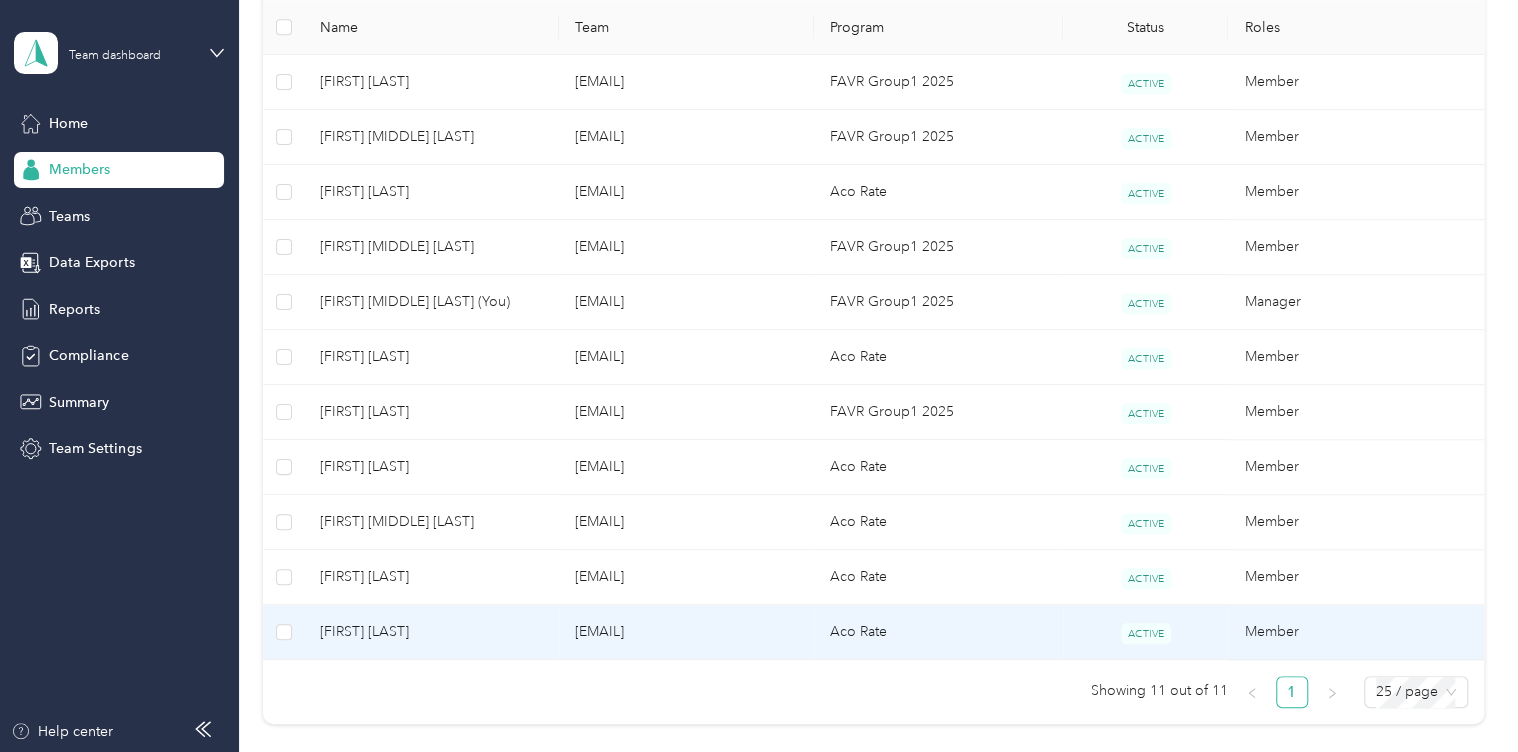 click on "Aco Rate" at bounding box center (938, 632) 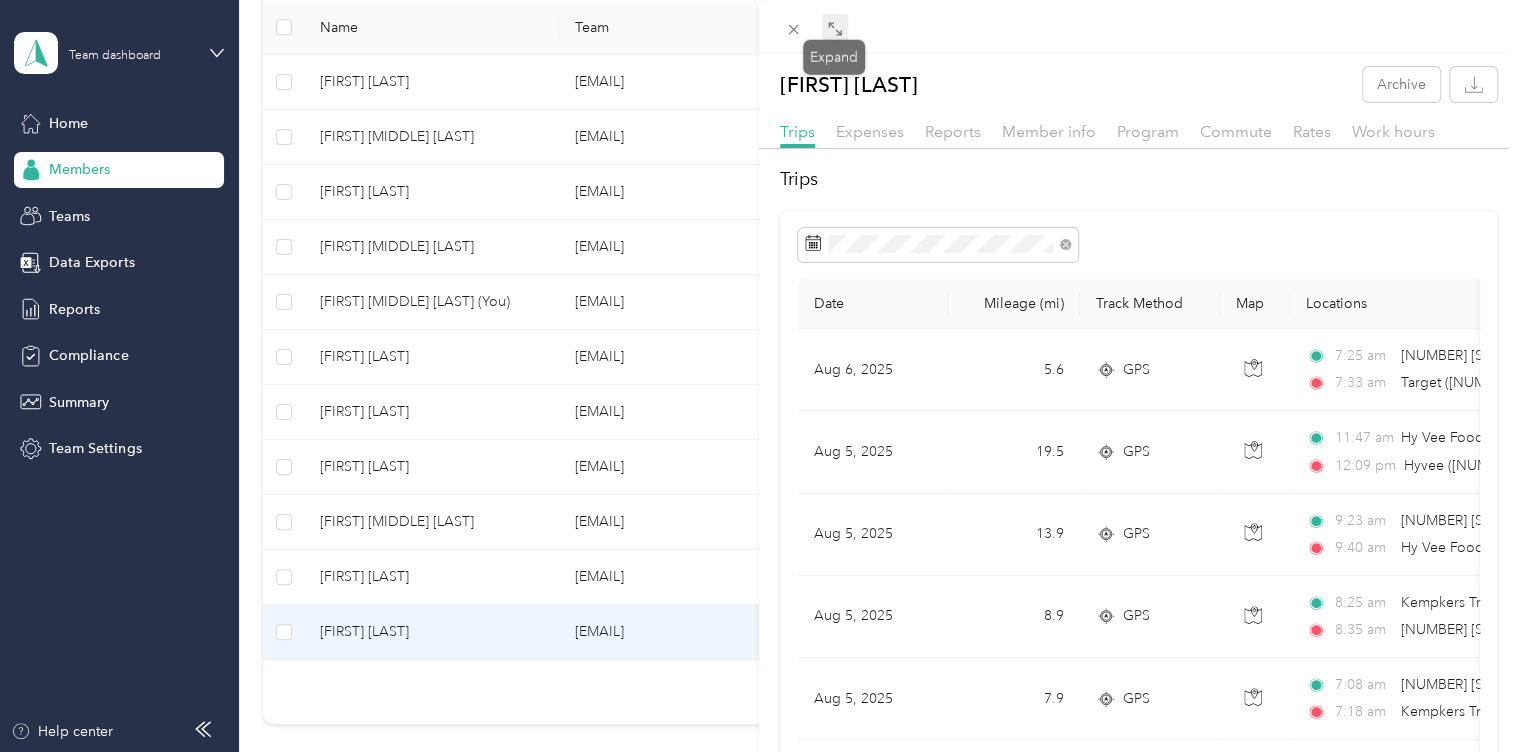 click at bounding box center [835, 28] 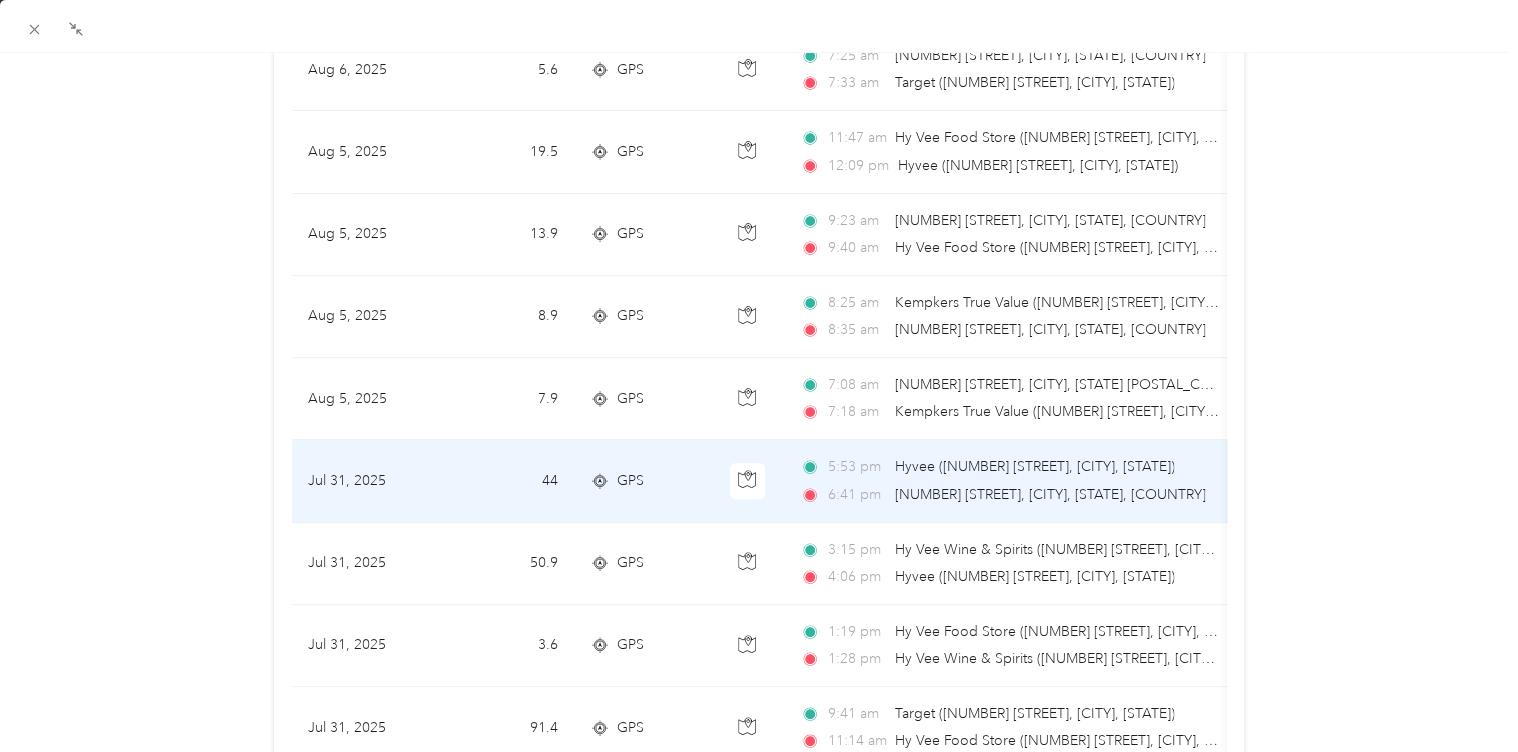 scroll, scrollTop: 200, scrollLeft: 0, axis: vertical 